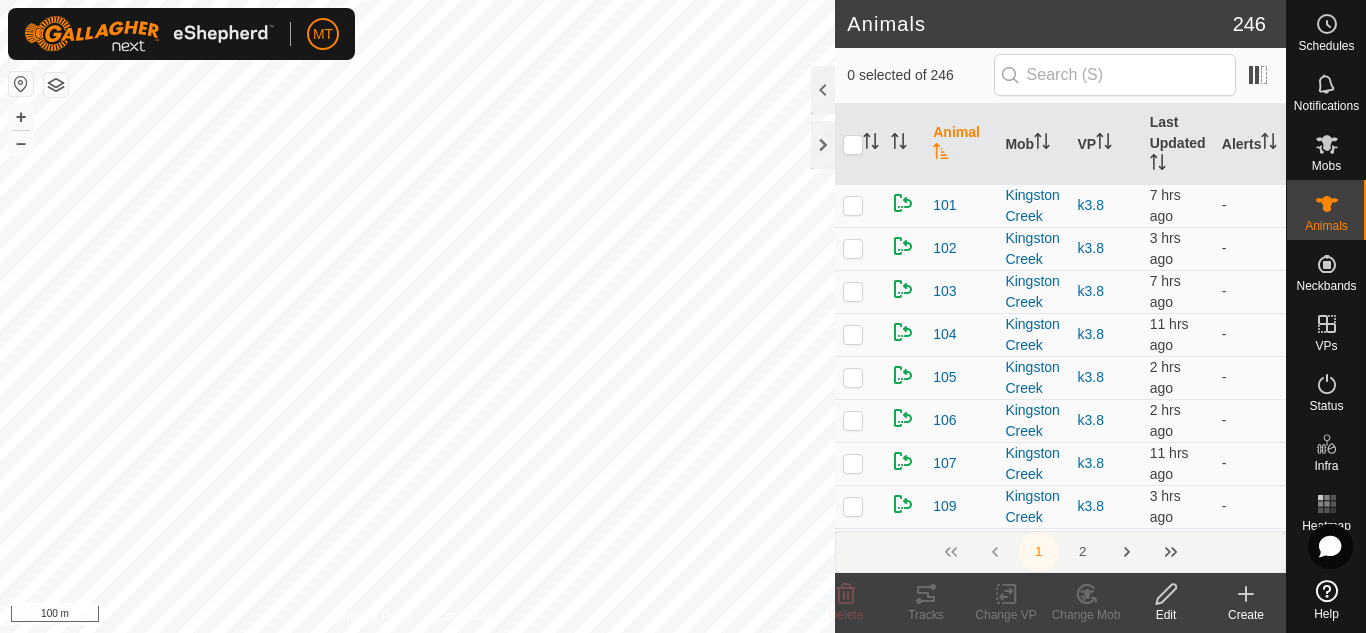 scroll, scrollTop: 0, scrollLeft: 0, axis: both 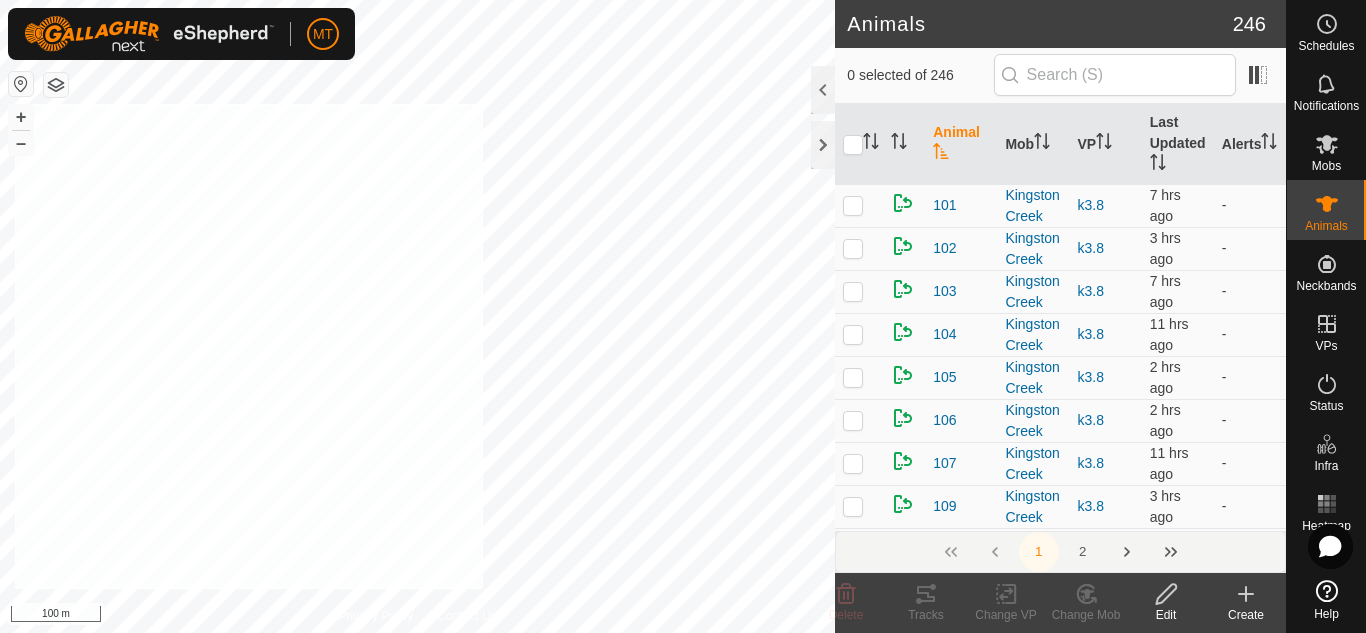 checkbox on "true" 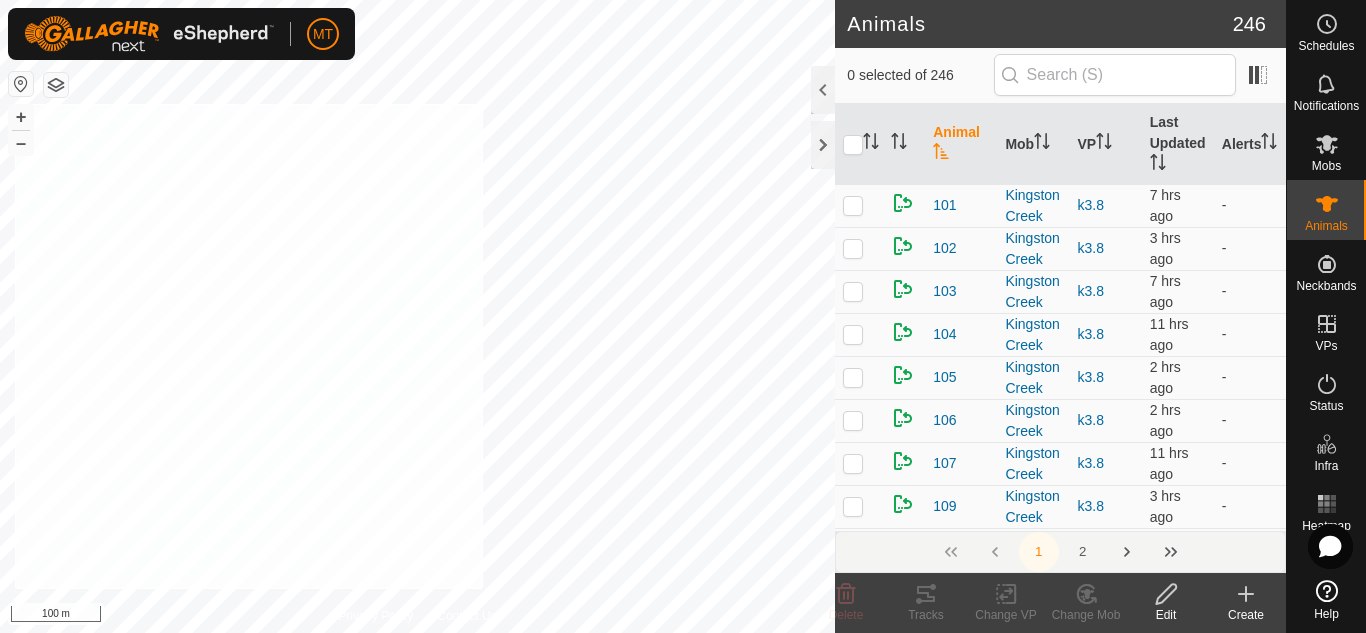checkbox on "true" 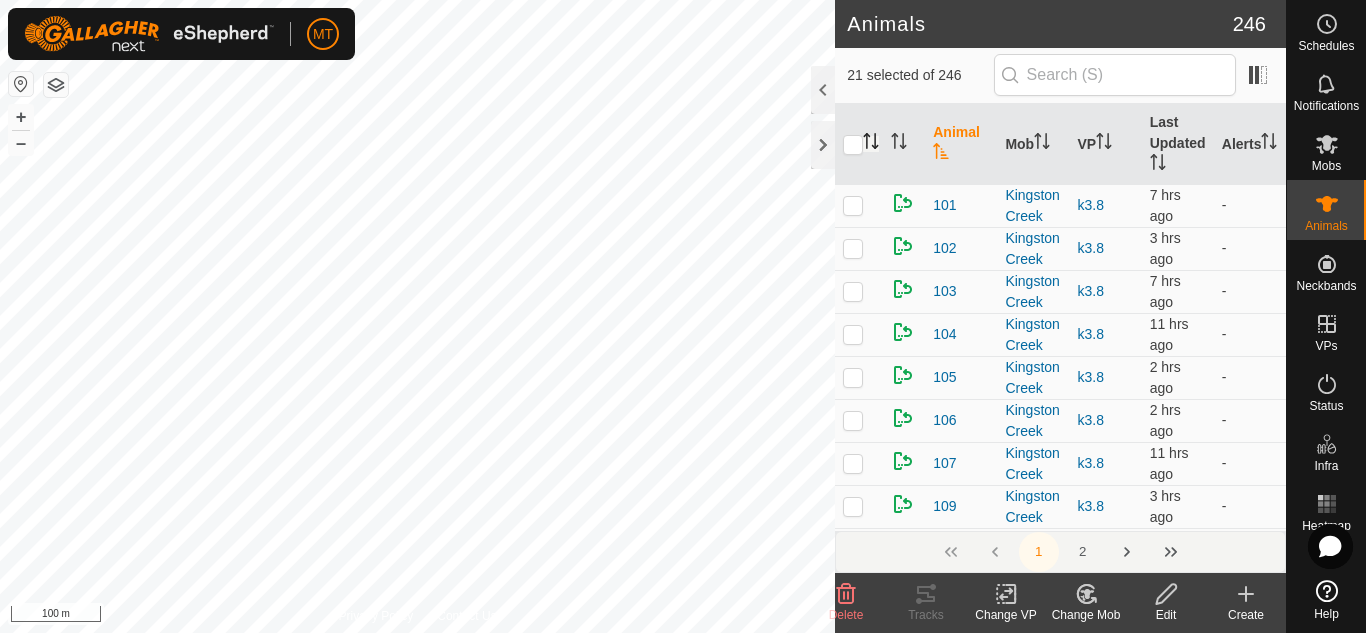 click 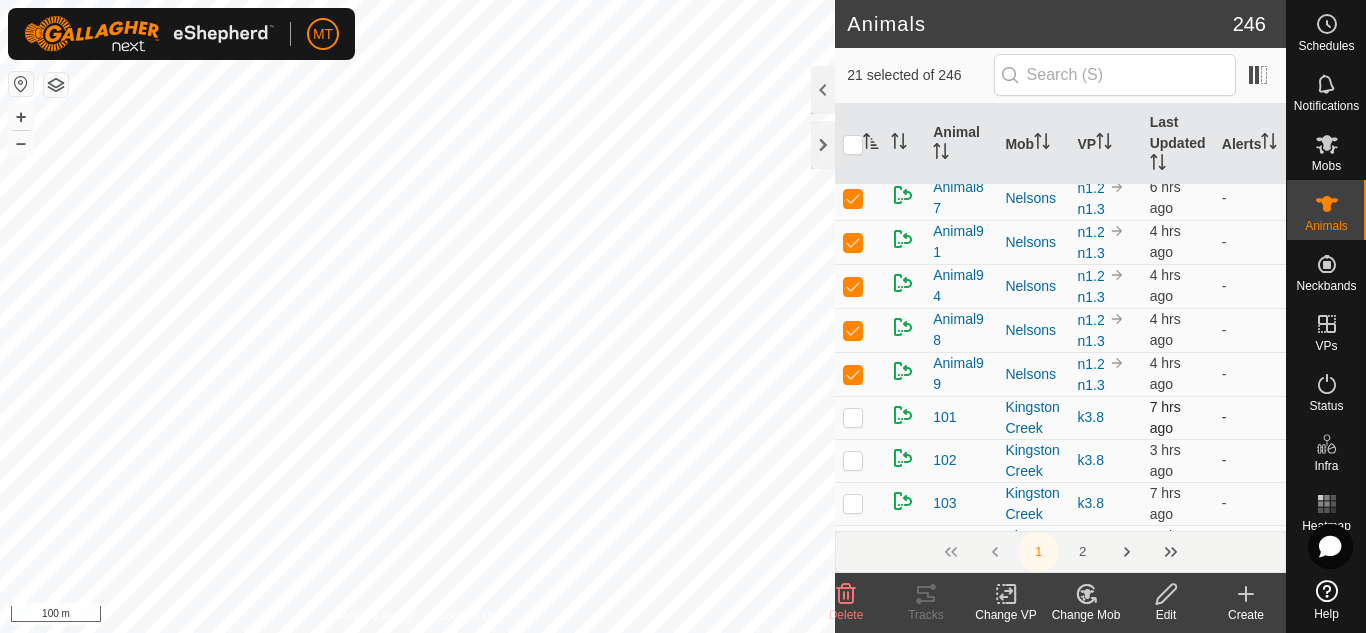 scroll, scrollTop: 733, scrollLeft: 0, axis: vertical 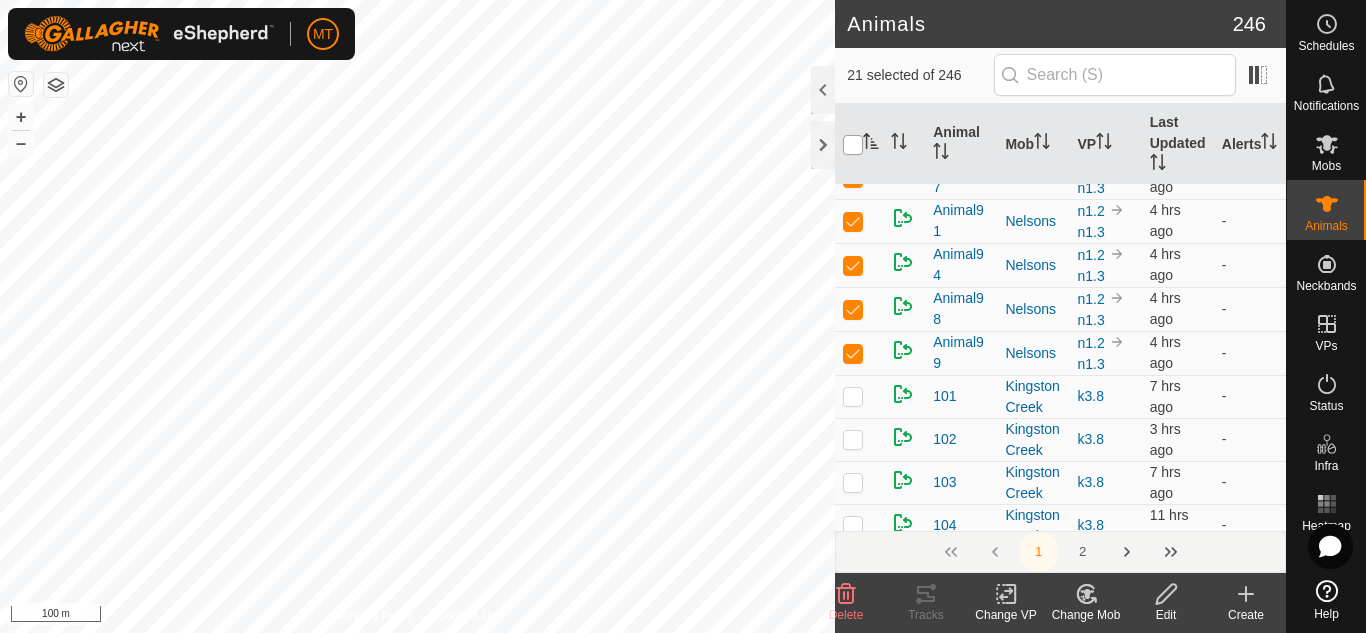 click at bounding box center (853, 145) 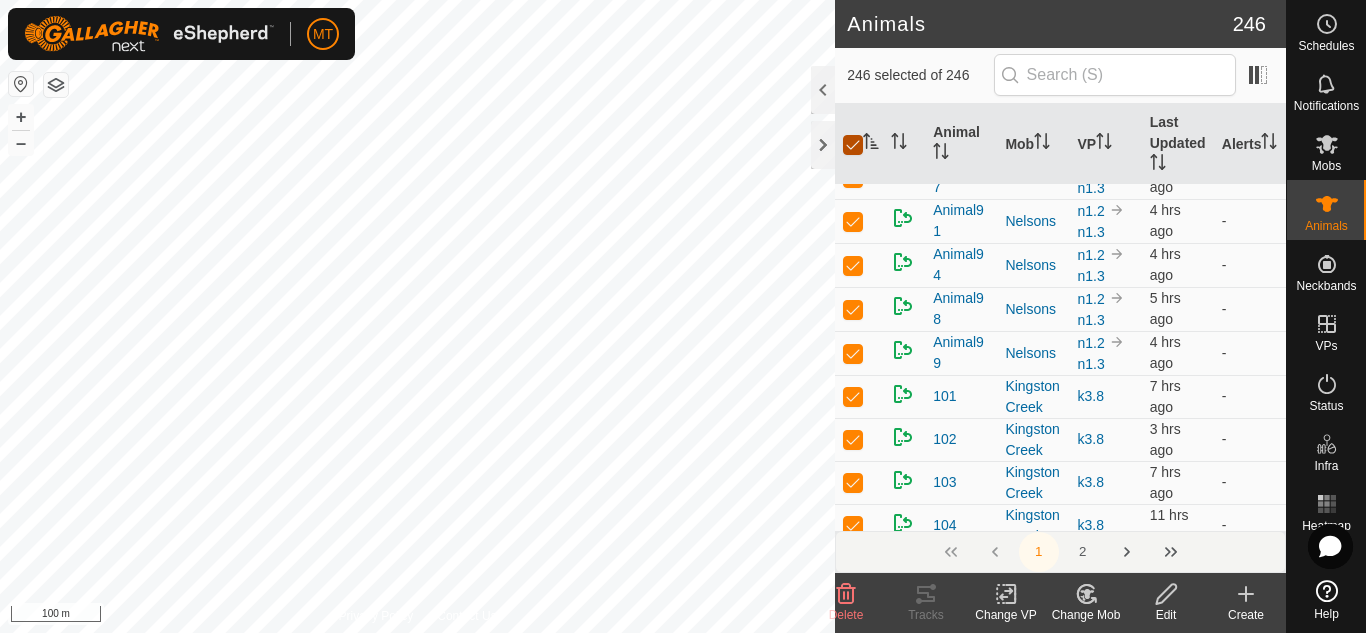 click at bounding box center (853, 145) 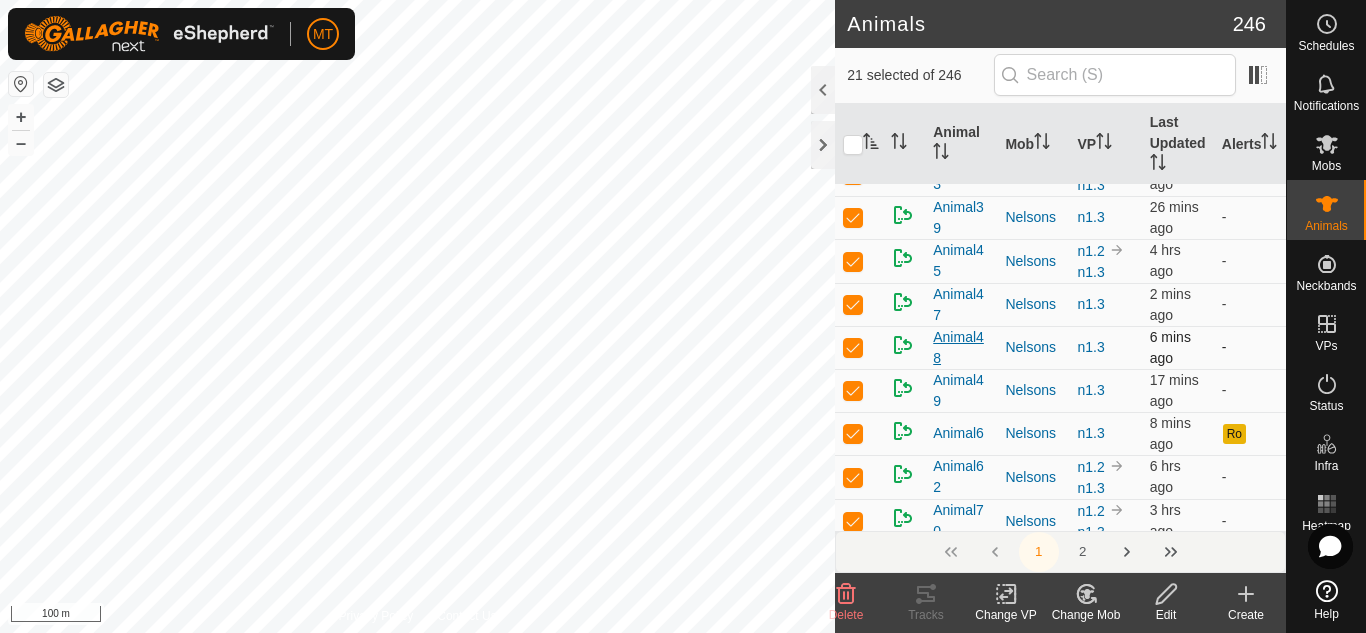 scroll, scrollTop: 0, scrollLeft: 0, axis: both 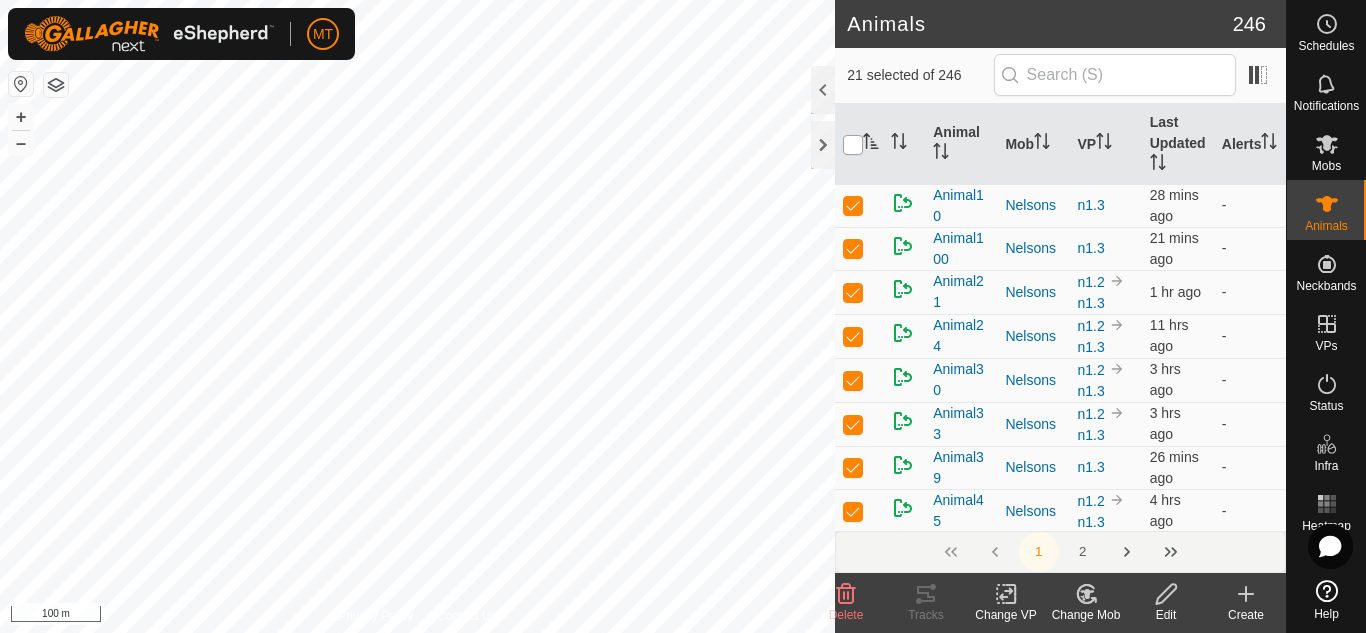 click at bounding box center [853, 145] 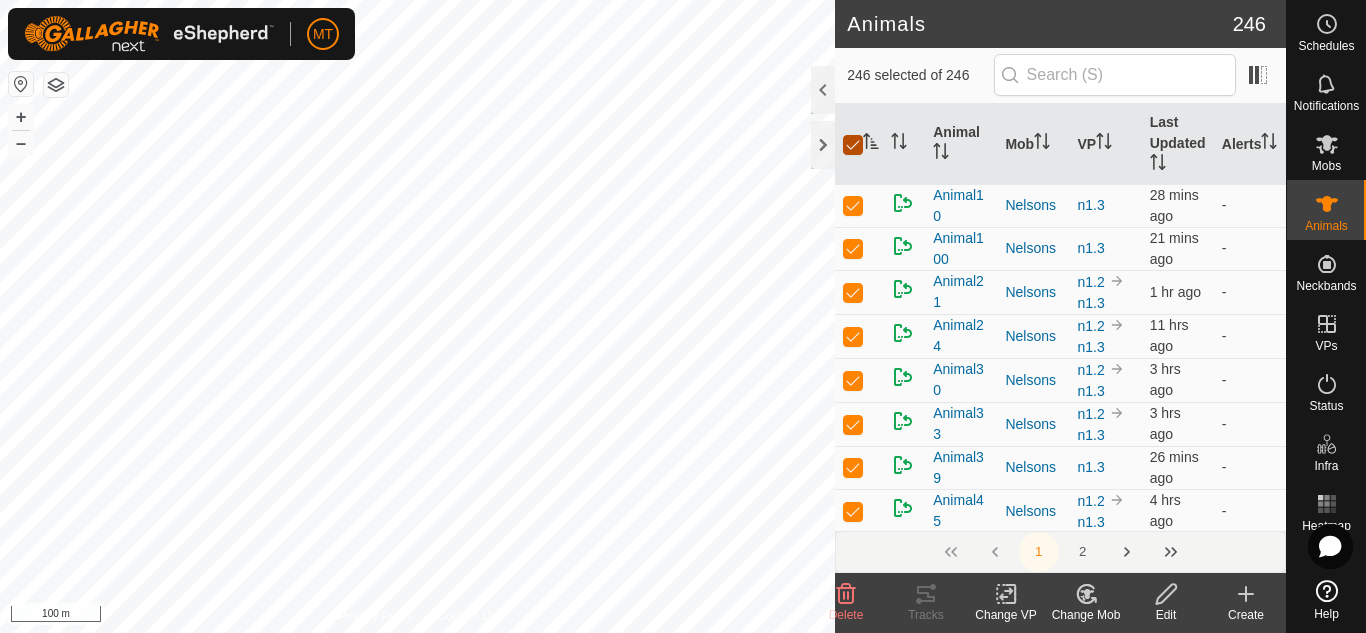 click at bounding box center [853, 145] 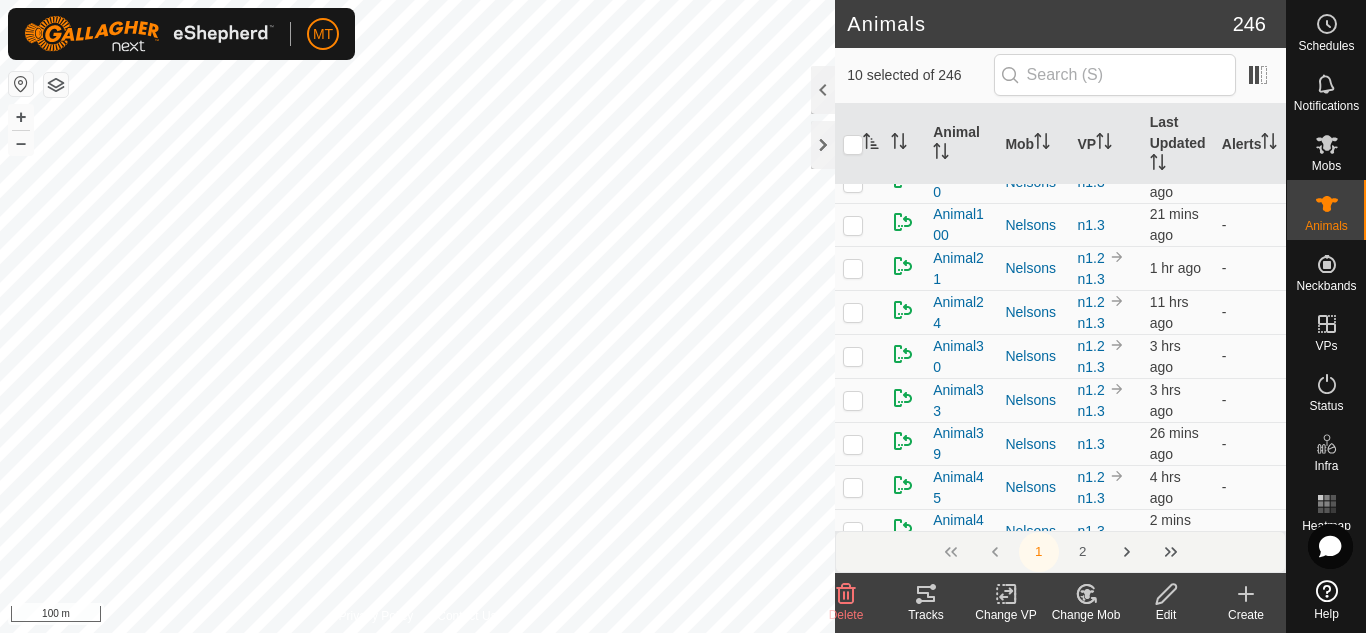 scroll, scrollTop: 487, scrollLeft: 0, axis: vertical 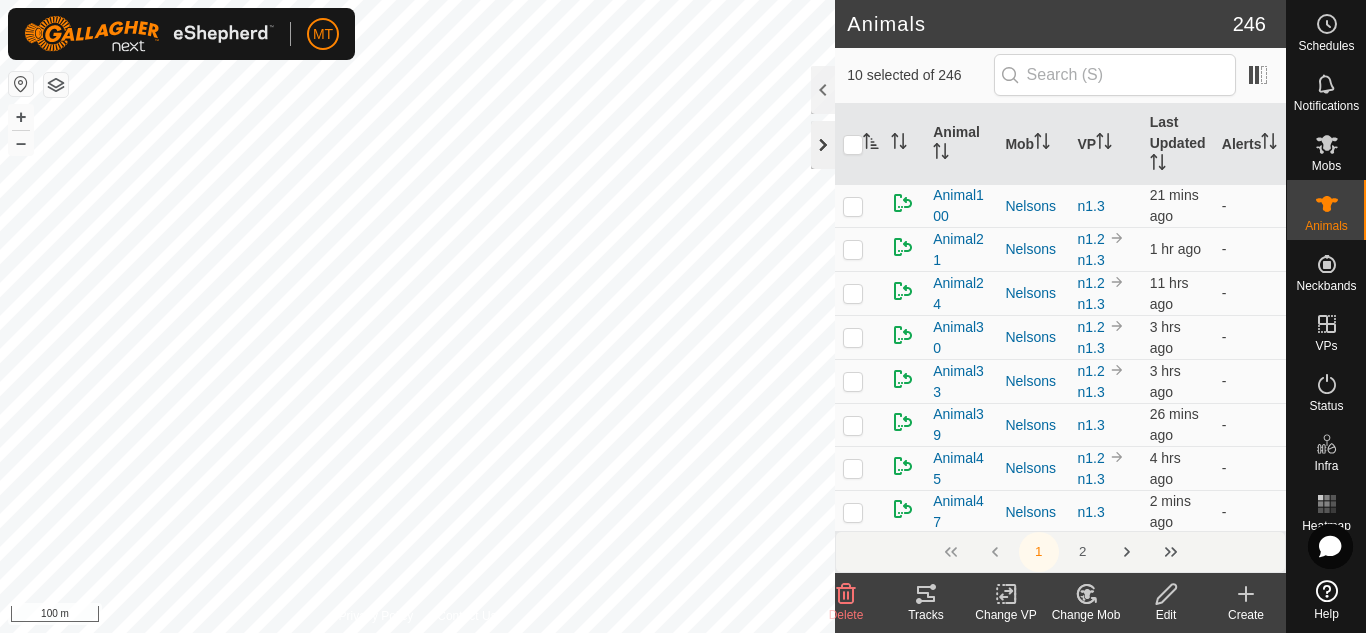 click 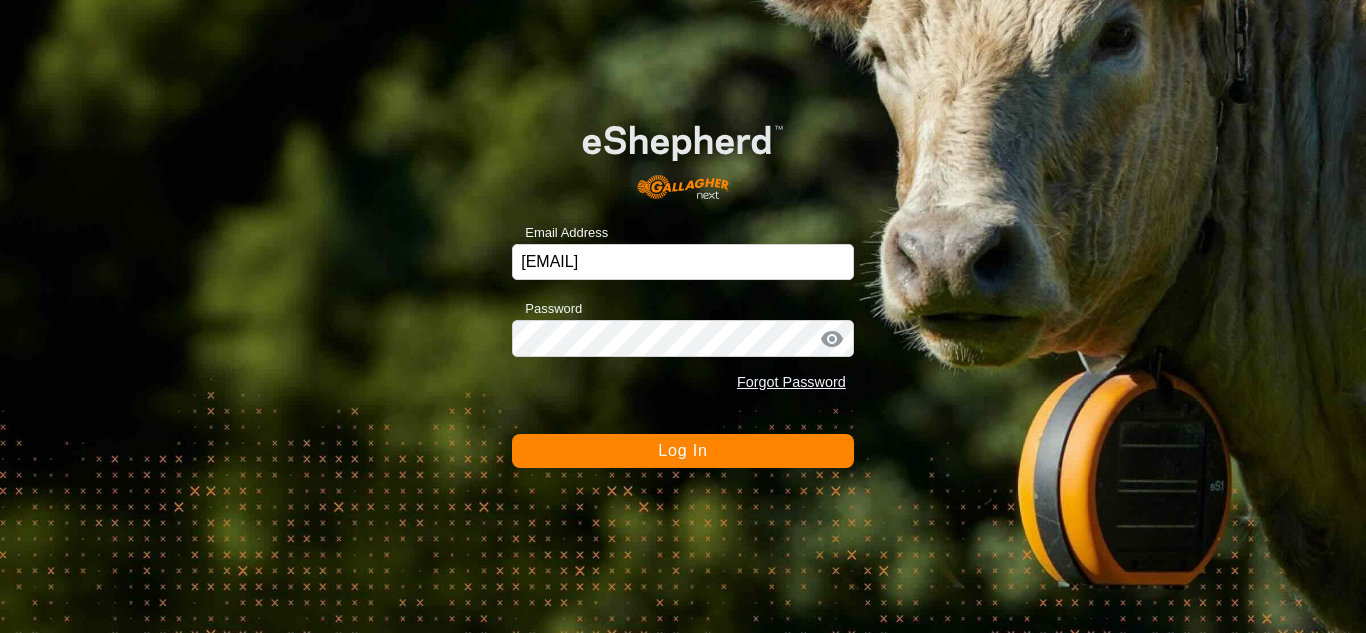click on "Log In" 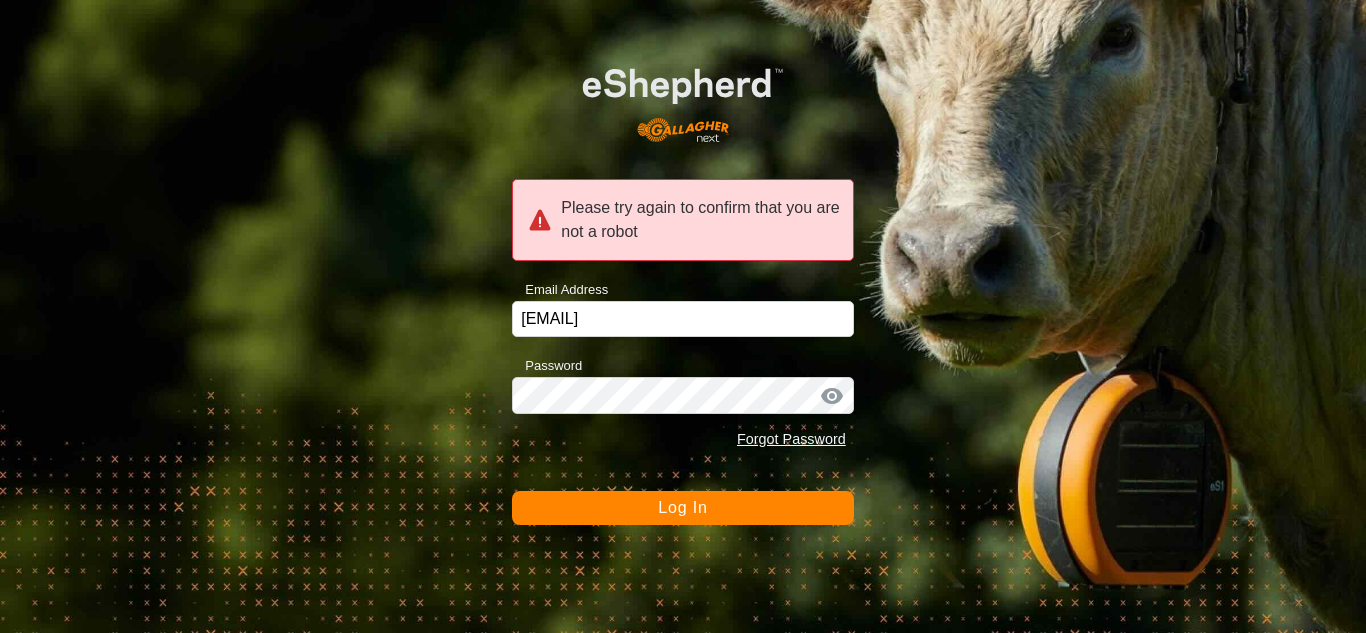 click on "Log In" 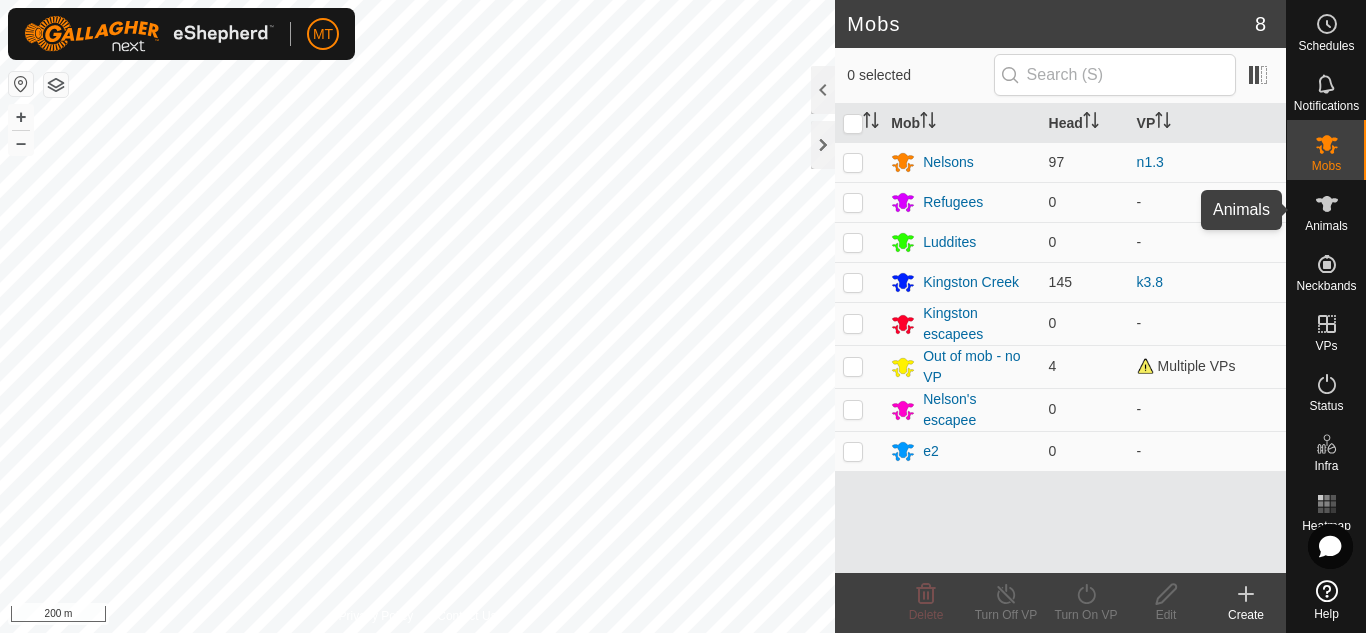 click 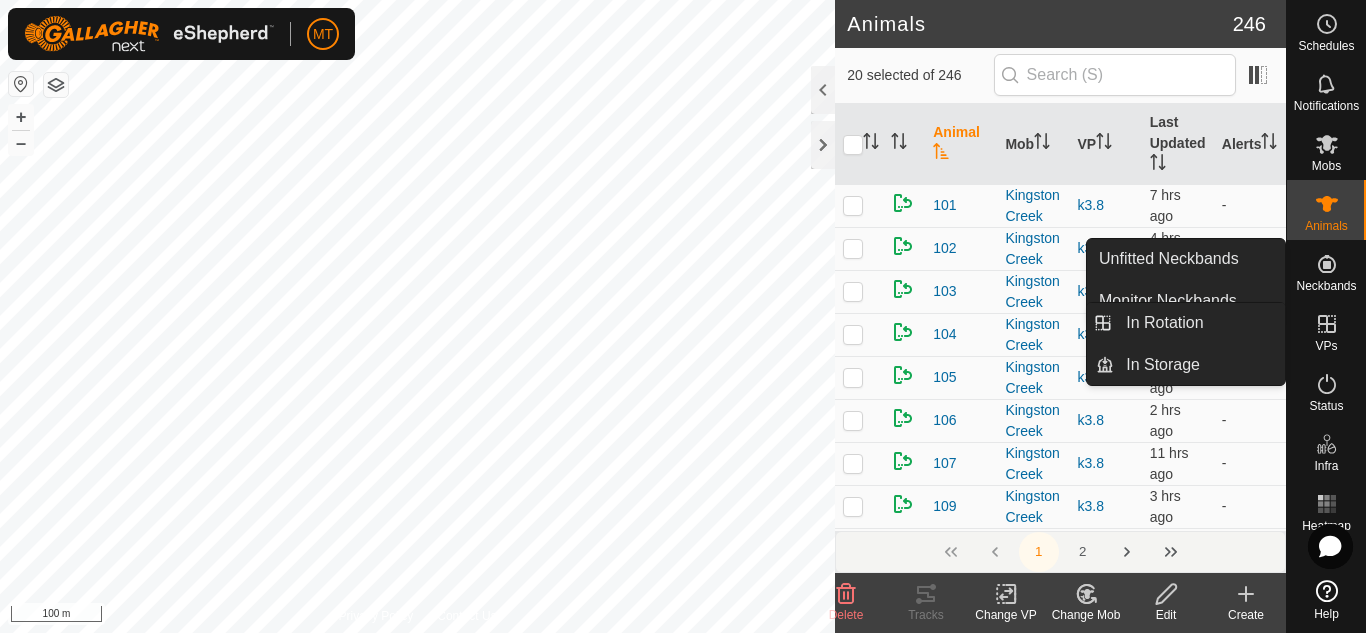 click at bounding box center [1327, 324] 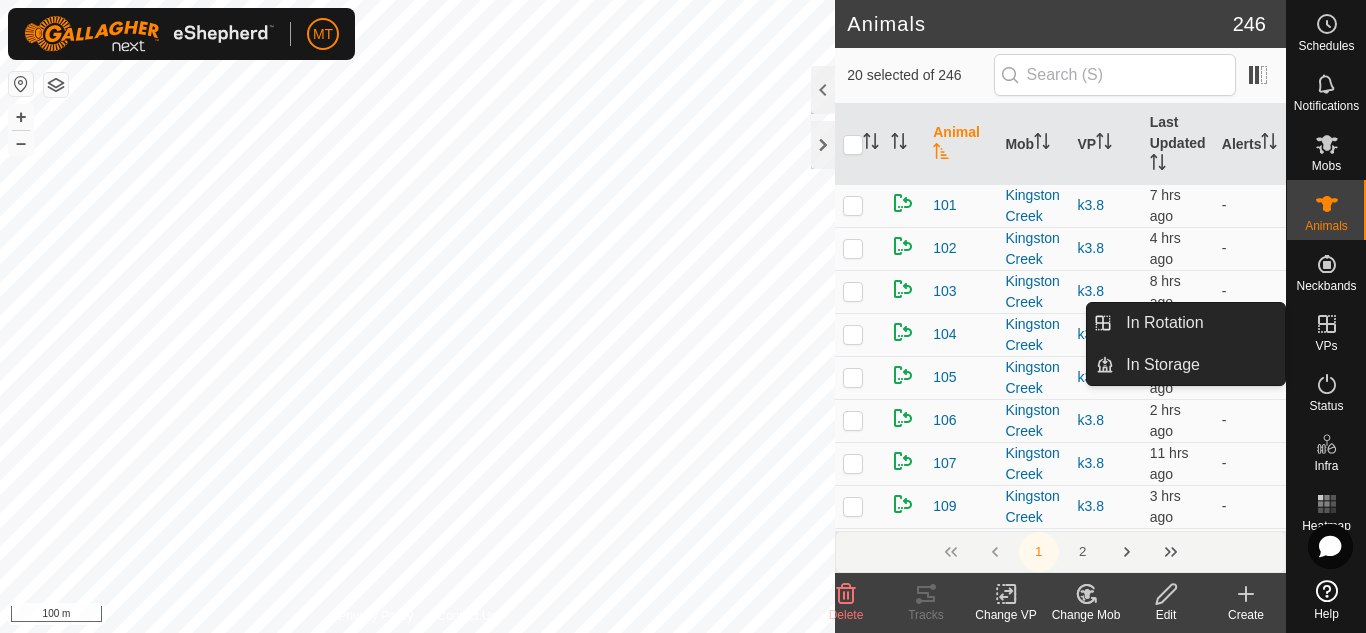 click on "VPs" at bounding box center (1326, 330) 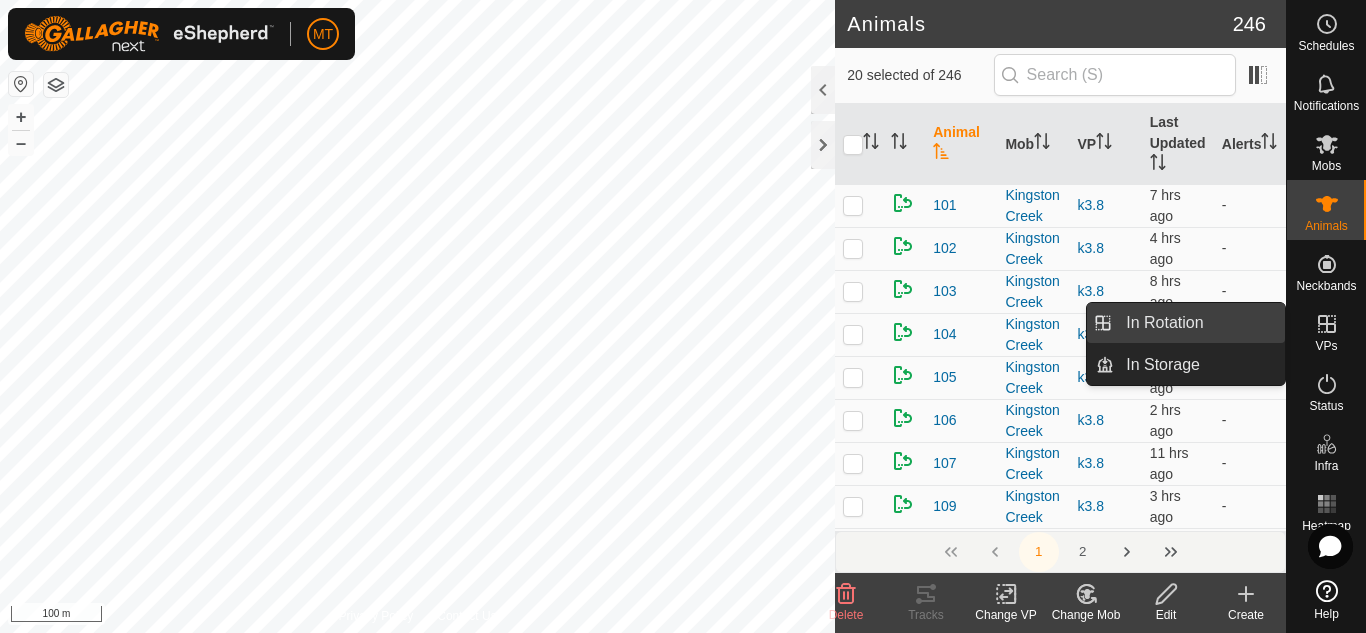 click on "In Rotation" at bounding box center (1199, 323) 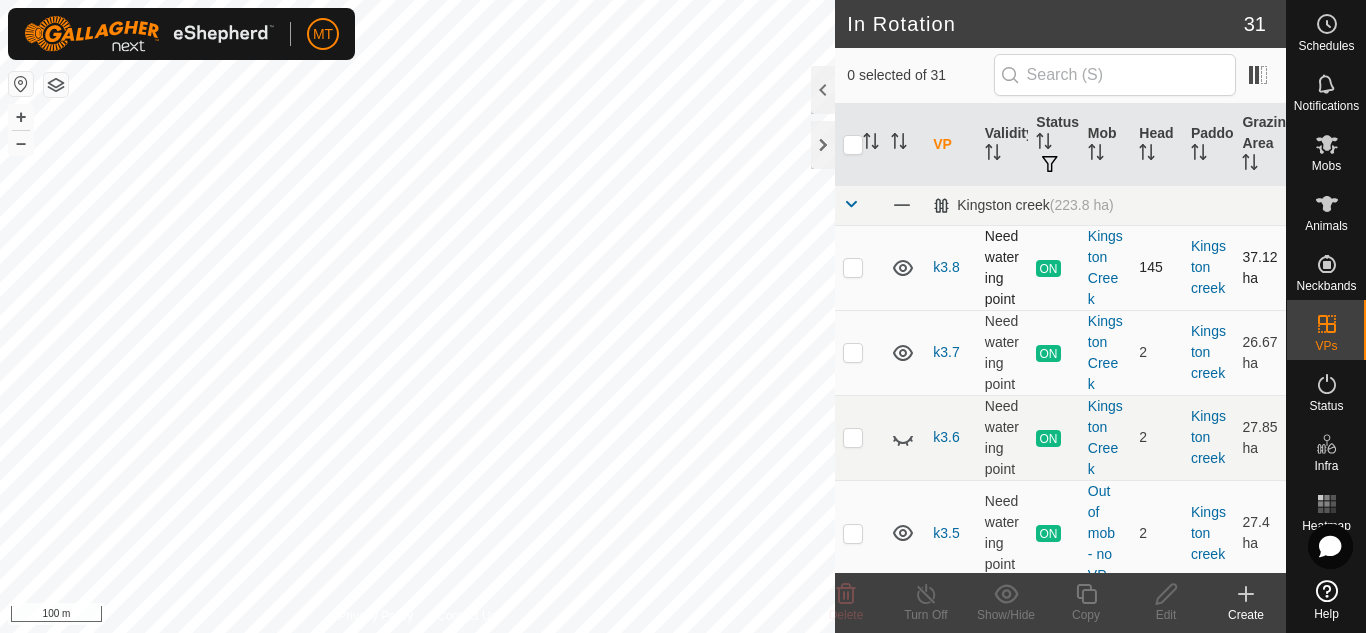 click at bounding box center [853, 267] 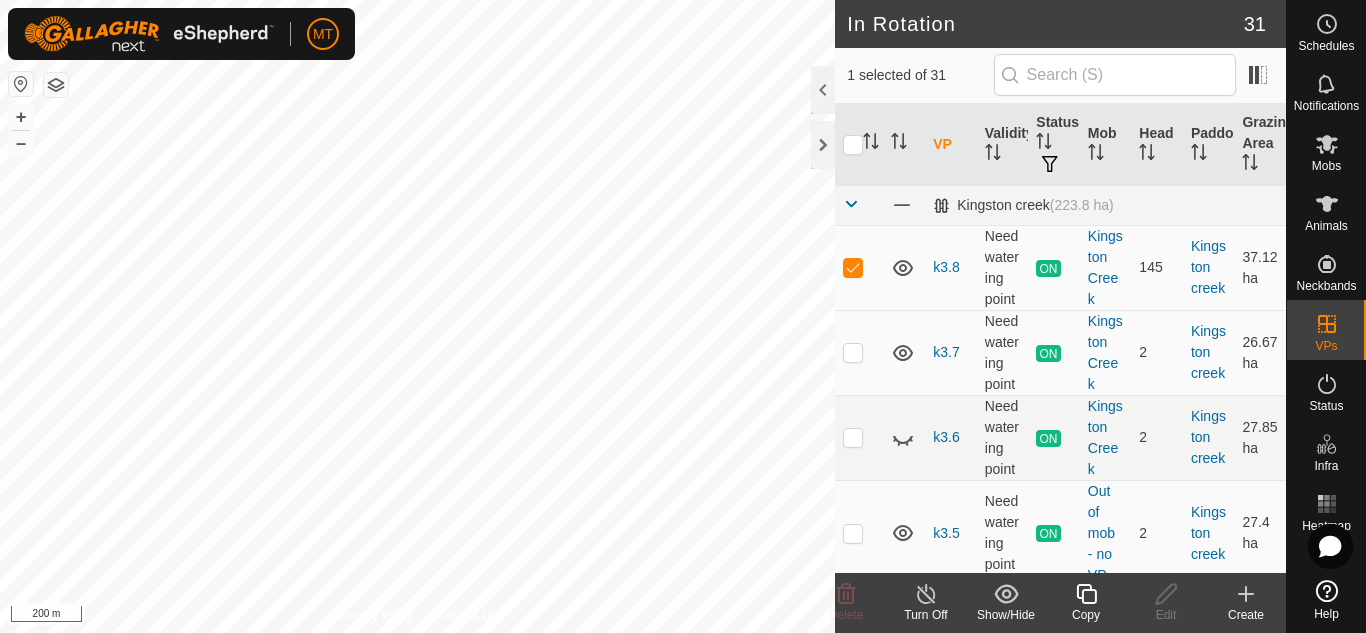click on "Copy" 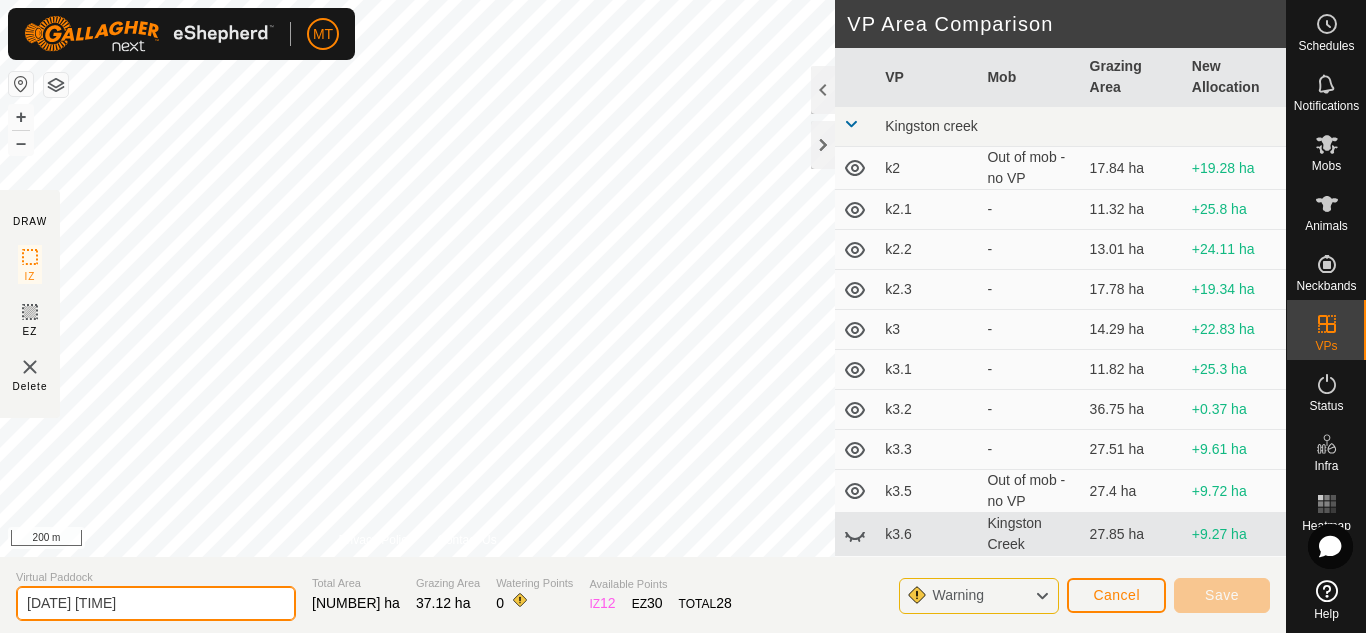 drag, startPoint x: 171, startPoint y: 600, endPoint x: 0, endPoint y: 576, distance: 172.676 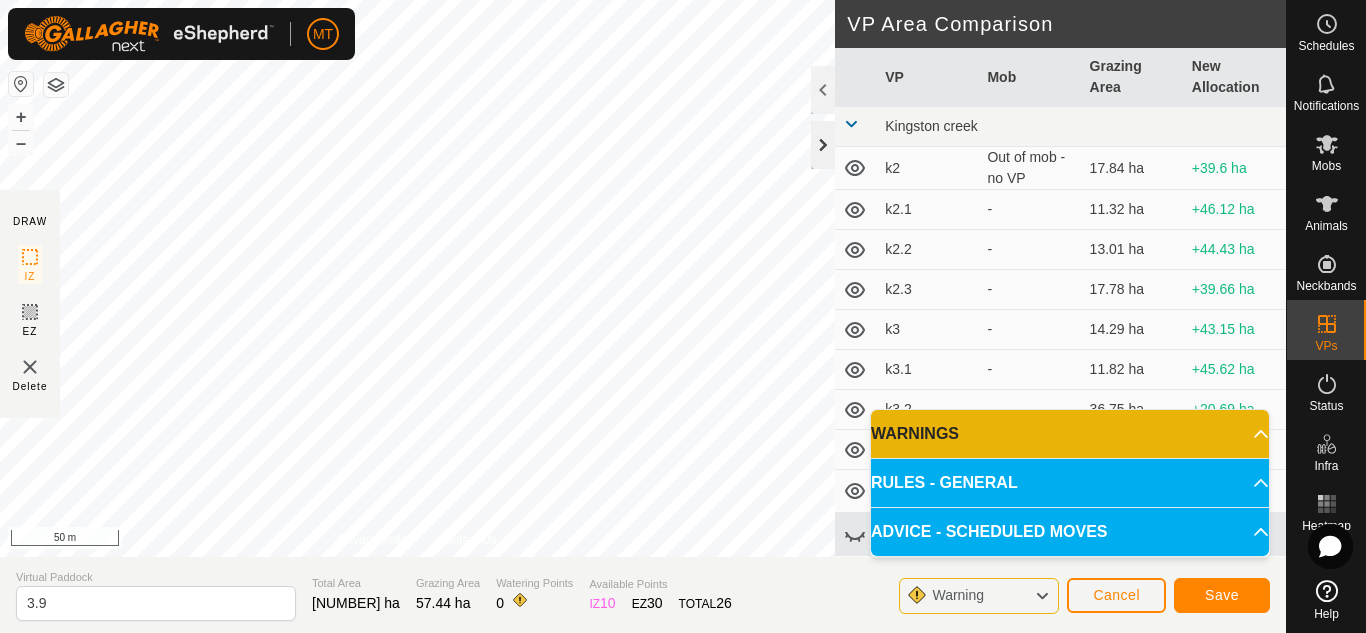 click on "DRAW IZ EZ Delete Privacy Policy Contact Us + – ⇧ i 50 m VP Area Comparison VP Mob Grazing Area New Allocation Kingston creek k2 Out of mob - no VP [NUMBER] ha +[NUMBER] ha k2.1 - [NUMBER] ha +[NUMBER] ha k2.2 - [NUMBER] ha +[NUMBER] ha k2.3 - [NUMBER] ha +[NUMBER] ha k3 - [NUMBER] ha +[NUMBER] ha k3.1 - [NUMBER] ha +[NUMBER] ha k3.2 - [NUMBER] ha +[NUMBER] ha k3.3 - [NUMBER] ha +[NUMBER] ha k3.5 Out of mob - no VP [NUMBER] ha +[NUMBER] ha k3.6 Kingston Creek [NUMBER] ha +[NUMBER] ha k3.7 Kingston Creek [NUMBER] ha +[NUMBER] ha Nelsons grazed Nelson's [DATE] - [NUMBER] ha +[NUMBER] ha l1 - [NUMBER] ha -[NUMBER] ha l1.1 - [NUMBER] ha -[NUMBER] ha l1.2 - [NUMBER] ha -[NUMBER] ha l1.3 Nelsons [NUMBER] ha -[NUMBER] ha l1.4 - [NUMBER] ha -[NUMBER] ha l1.5 Nelsons [NUMBER] ha -[NUMBER] ha l9.2 - [NUMBER] ha -[NUMBER] ha l9.7 - [NUMBER] ha -[NUMBER] ha l9.8 - [NUMBER] ha -[NUMBER] ha n1 - [NUMBER] ha -[NUMBER] ha n1.1 - [NUMBER] ha -[NUMBER] ha n1.2 Nelsons [NUMBER] ha -[NUMBER] ha n1.3 Nelsons [NUMBER] ha -[NUMBER] ha n9.9 - [NUMBER] ha" 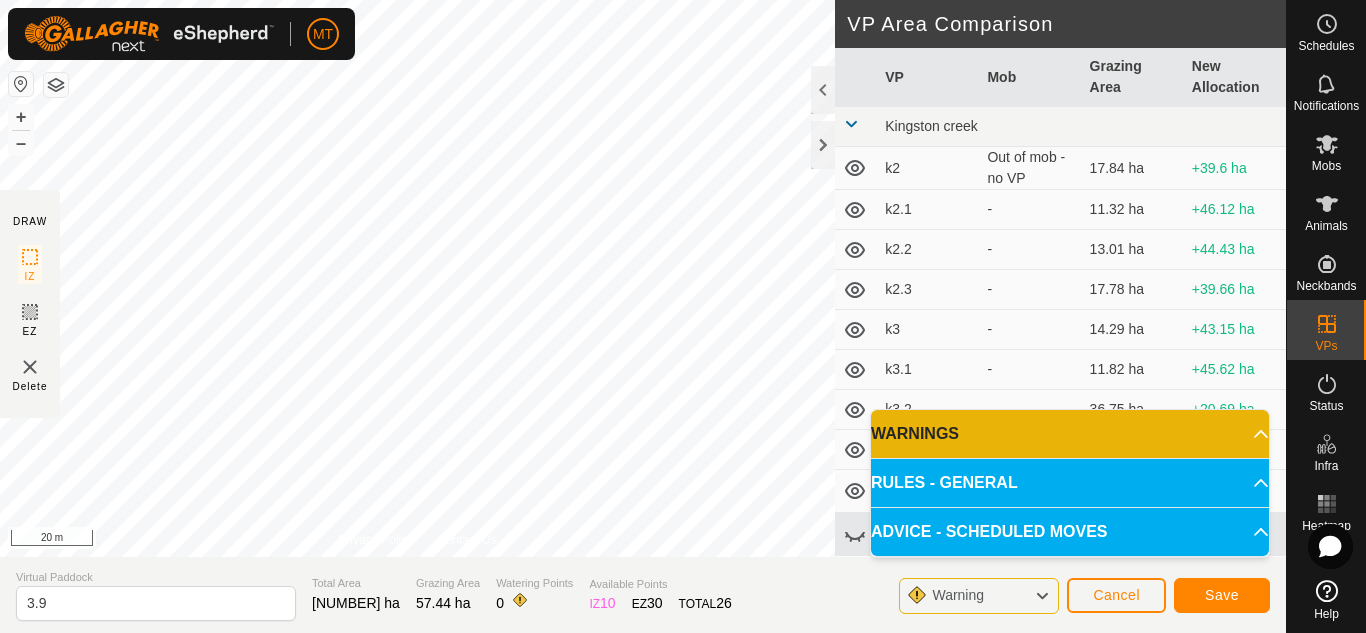 click on "DRAW IZ EZ Delete Privacy Policy Contact Us + – ⇧ i 20 m VP Area Comparison     VP   Mob   Grazing Area   New Allocation  Kingston creek  k2   Out of mob - no VP   17.84 ha  +39.6 ha  k2.1  -  11.32 ha  +46.12 ha  k2.2  -  13.01 ha  +44.43 ha  k2.3  -  17.78 ha  +39.66 ha  k3  -  14.29 ha  +43.15 ha  k3.1  -  11.82 ha  +45.62 ha  k3.2  -  36.75 ha  +20.69 ha  k3.3  -  27.51 ha  +29.93 ha  k3.5   Out of mob - no VP   27.4 ha  +30.04 ha  k3.6   Kingston Creek   27.85 ha  +29.59 ha  k3.7   Kingston Creek   26.67 ha  +30.77 ha Nelsons  grazed Nelson's [DATE]  -  43.79 ha  +13.65 ha  l1  -  68.56 ha  -11.12 ha  l1.1  -  67.88 ha  -10.44 ha  l1.2  -  67.6 ha  -10.16 ha  l1.3   Nelsons   67.68 ha  -10.24 ha  l1.4  -  104.31 ha  -46.87 ha  l1.5   Nelsons   102.08 ha  -44.64 ha  l9.2  -  96.49 ha  -39.05 ha  l9.7  -  63.31 ha  -5.87 ha  l9.8  -  63.29 ha  -5.85 ha  n1  -  70.74 ha  -13.3 ha  n1.1  -  65 ha  -7.56 ha  n1.2   Nelsons   100.57 ha  -43.13 ha  n1.3   Nelsons   59.48 ha  -2.04 ha  n9.9  -  67.79 ha" 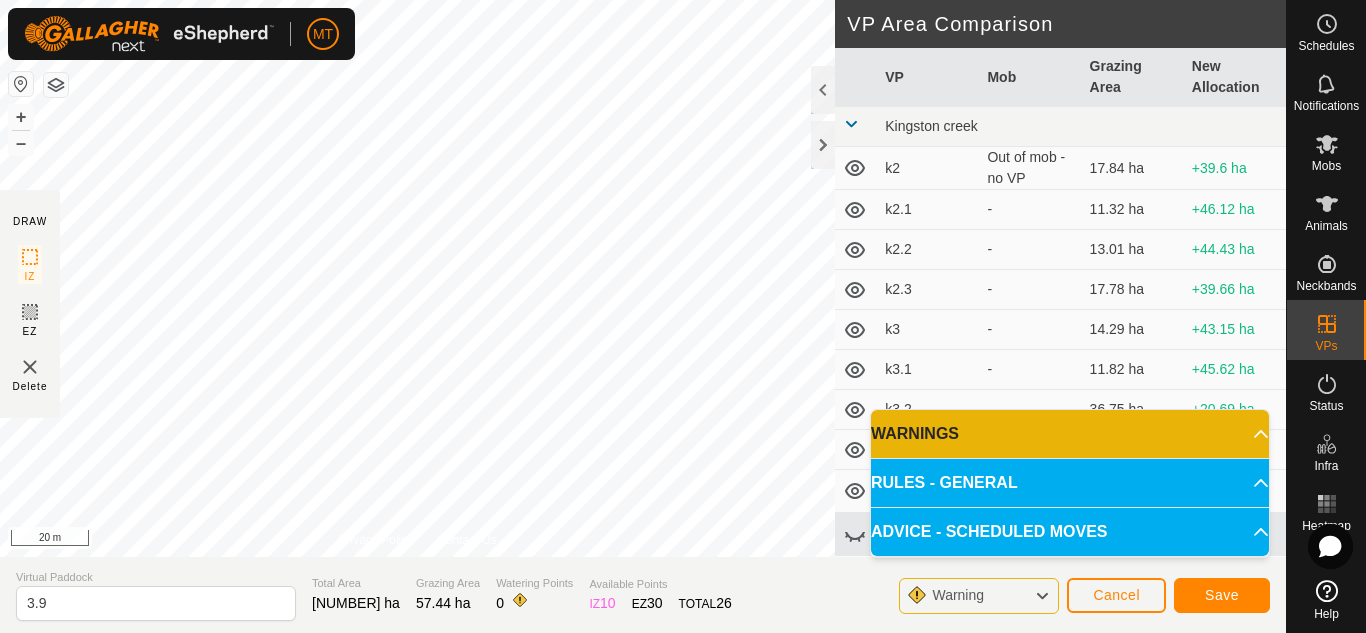 click on "DRAW IZ EZ Delete Privacy Policy Contact Us + – ⇧ i 20 m VP Area Comparison     VP   Mob   Grazing Area   New Allocation  Kingston creek  k2   Out of mob - no VP   17.84 ha  +39.6 ha  k2.1  -  11.32 ha  +46.12 ha  k2.2  -  13.01 ha  +44.43 ha  k2.3  -  17.78 ha  +39.66 ha  k3  -  14.29 ha  +43.15 ha  k3.1  -  11.82 ha  +45.62 ha  k3.2  -  36.75 ha  +20.69 ha  k3.3  -  27.51 ha  +29.93 ha  k3.5   Out of mob - no VP   27.4 ha  +30.04 ha  k3.6   Kingston Creek   27.85 ha  +29.59 ha  k3.7   Kingston Creek   26.67 ha  +30.77 ha Nelsons  grazed Nelson's [DATE]  -  43.79 ha  +13.65 ha  l1  -  68.56 ha  -11.12 ha  l1.1  -  67.88 ha  -10.44 ha  l1.2  -  67.6 ha  -10.16 ha  l1.3   Nelsons   67.68 ha  -10.24 ha  l1.4  -  104.31 ha  -46.87 ha  l1.5   Nelsons   102.08 ha  -44.64 ha  l9.2  -  96.49 ha  -39.05 ha  l9.7  -  63.31 ha  -5.87 ha  l9.8  -  63.29 ha  -5.85 ha  n1  -  70.74 ha  -13.3 ha  n1.1  -  65 ha  -7.56 ha  n1.2   Nelsons   100.57 ha  -43.13 ha  n1.3   Nelsons   59.48 ha  -2.04 ha  n9.9  -  67.79 ha" 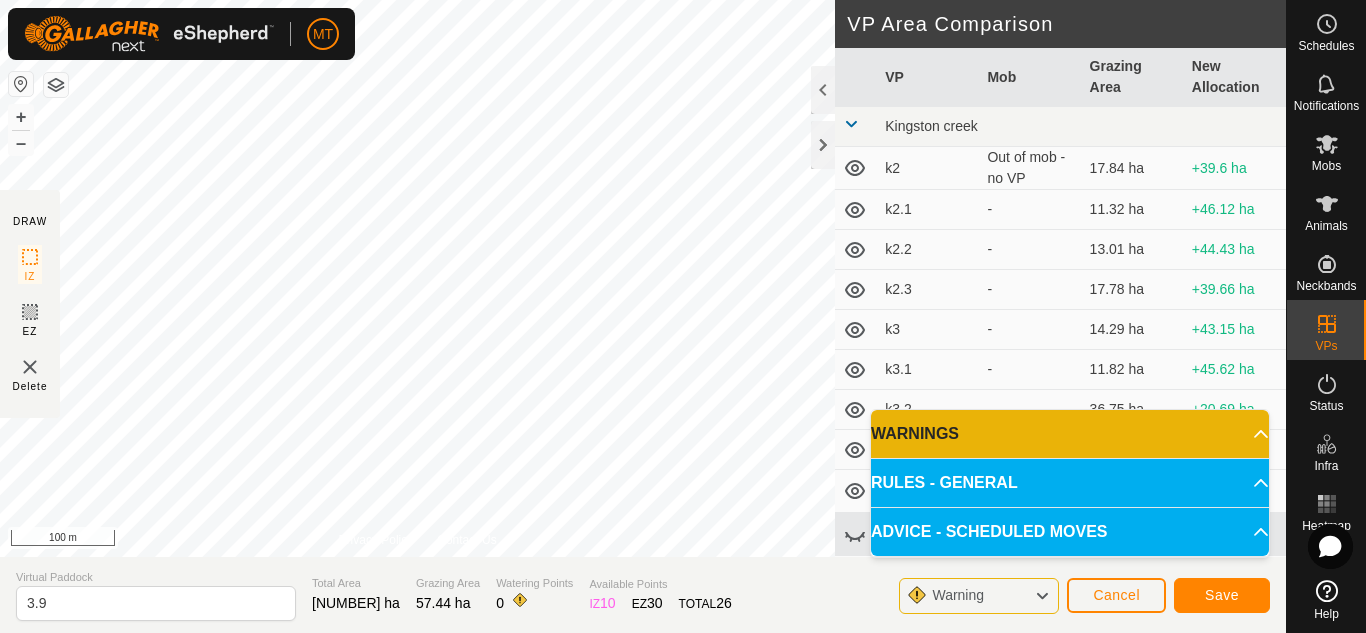 click on "DRAW IZ EZ Delete Privacy Policy Contact Us + – ⇧ i 100 m VP Area Comparison     VP   Mob   Grazing Area   New Allocation  Kingston creek  k2   Out of mob - no VP   17.84 ha  +39.6 ha  k2.1  -  11.32 ha  +46.12 ha  k2.2  -  13.01 ha  +44.43 ha  k2.3  -  17.78 ha  +39.66 ha  k3  -  14.29 ha  +43.15 ha  k3.1  -  11.82 ha  +45.62 ha  k3.2  -  36.75 ha  +20.69 ha  k3.3  -  27.51 ha  +29.93 ha  k3.5   Out of mob - no VP   27.4 ha  +30.04 ha  k3.6   Kingston Creek   27.85 ha  +29.59 ha  k3.7   Kingston Creek   26.67 ha  +30.77 ha Nelsons  grazed Nelson's [DATE]  -  43.79 ha  +13.65 ha  l1  -  68.56 ha  -11.12 ha  l1.1  -  67.88 ha  -10.44 ha  l1.2  -  67.6 ha  -10.16 ha  l1.3   Nelsons   67.68 ha  -10.24 ha  l1.4  -  104.31 ha  -46.87 ha  l1.5   Nelsons   102.08 ha  -44.64 ha  l9.2  -  96.49 ha  -39.05 ha  l9.7  -  63.31 ha  -5.87 ha  l9.8  -  63.29 ha  -5.85 ha  n1  -  70.74 ha  -13.3 ha  n1.1  -  65 ha  -7.56 ha  n1.2   Nelsons   100.57 ha  -43.13 ha  n1.3   Nelsons   59.48 ha  -2.04 ha  n9.9  -  67.79 ha" 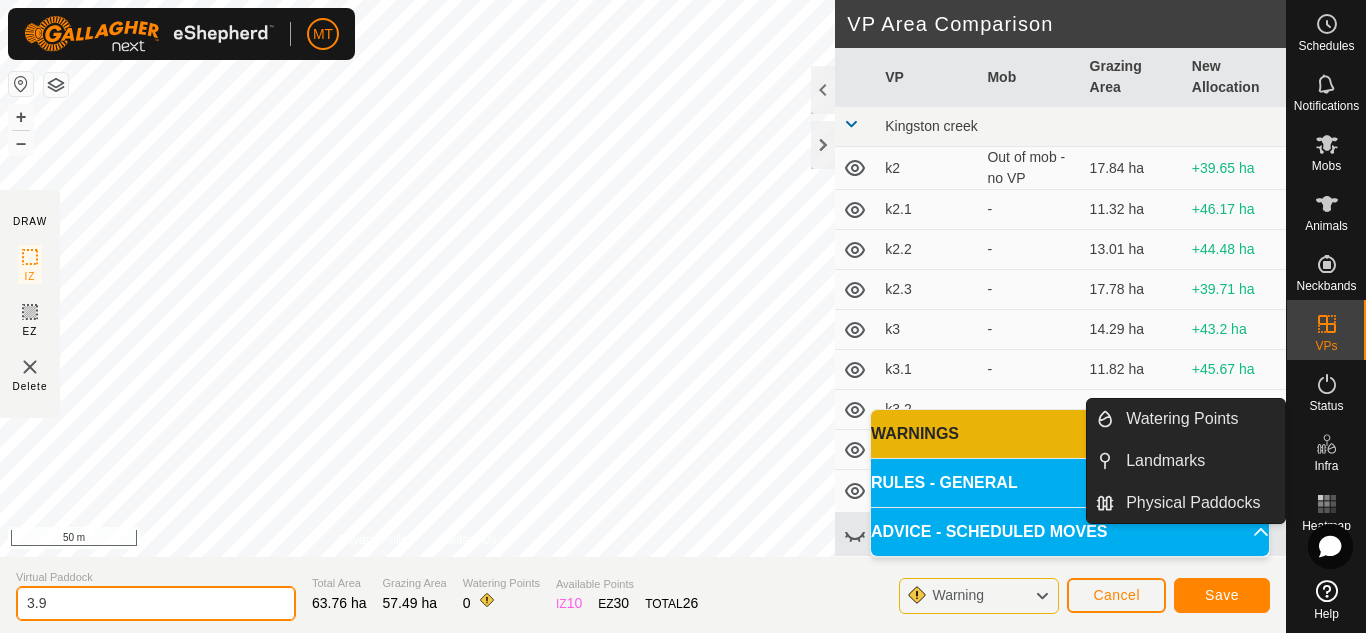 drag, startPoint x: 27, startPoint y: 604, endPoint x: 36, endPoint y: 571, distance: 34.20526 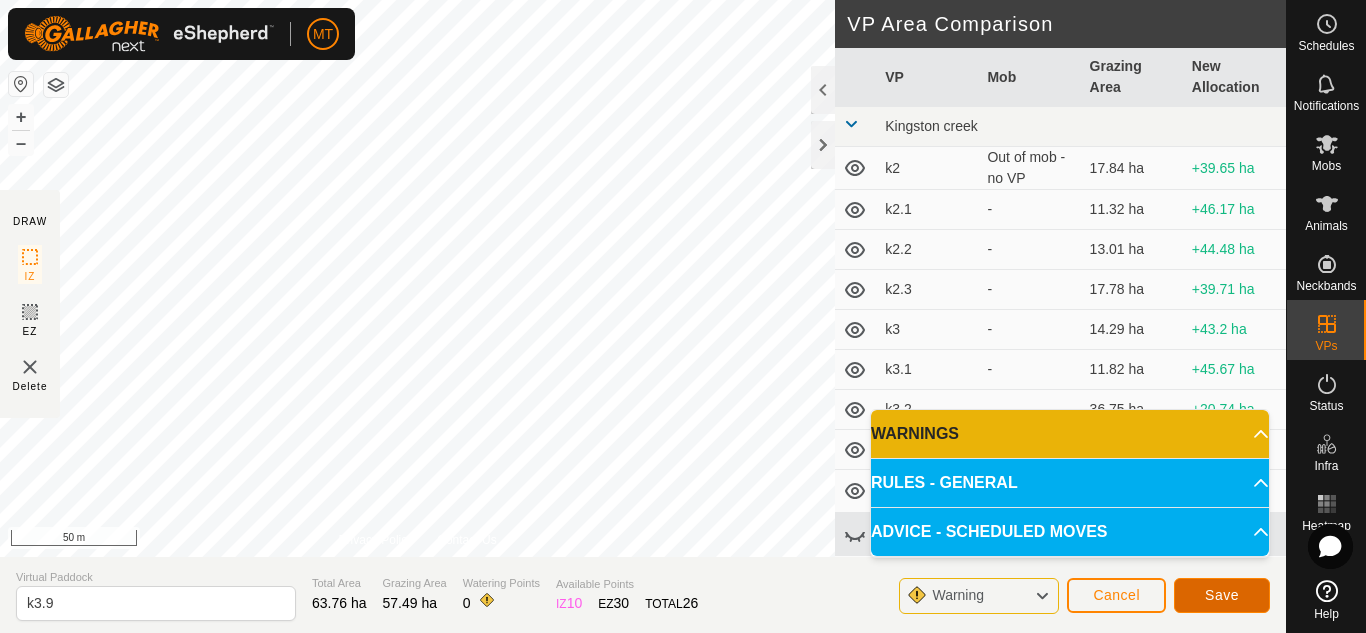 click on "Save" 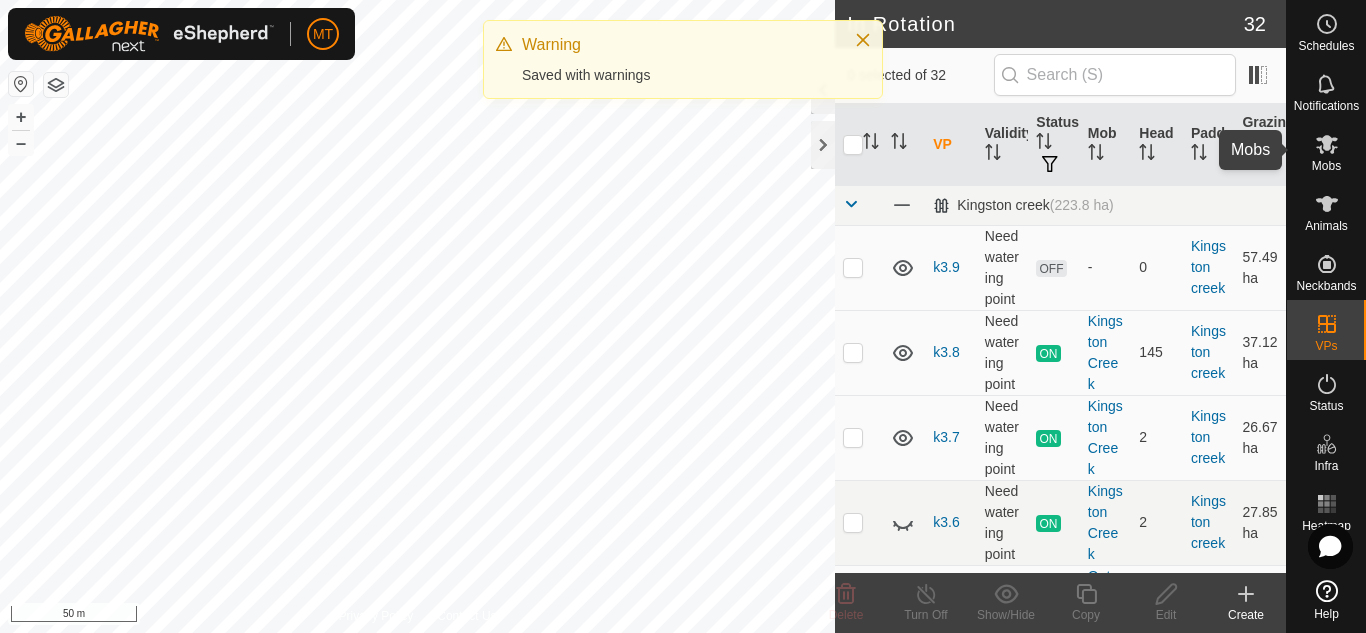 click on "Mobs" at bounding box center (1326, 166) 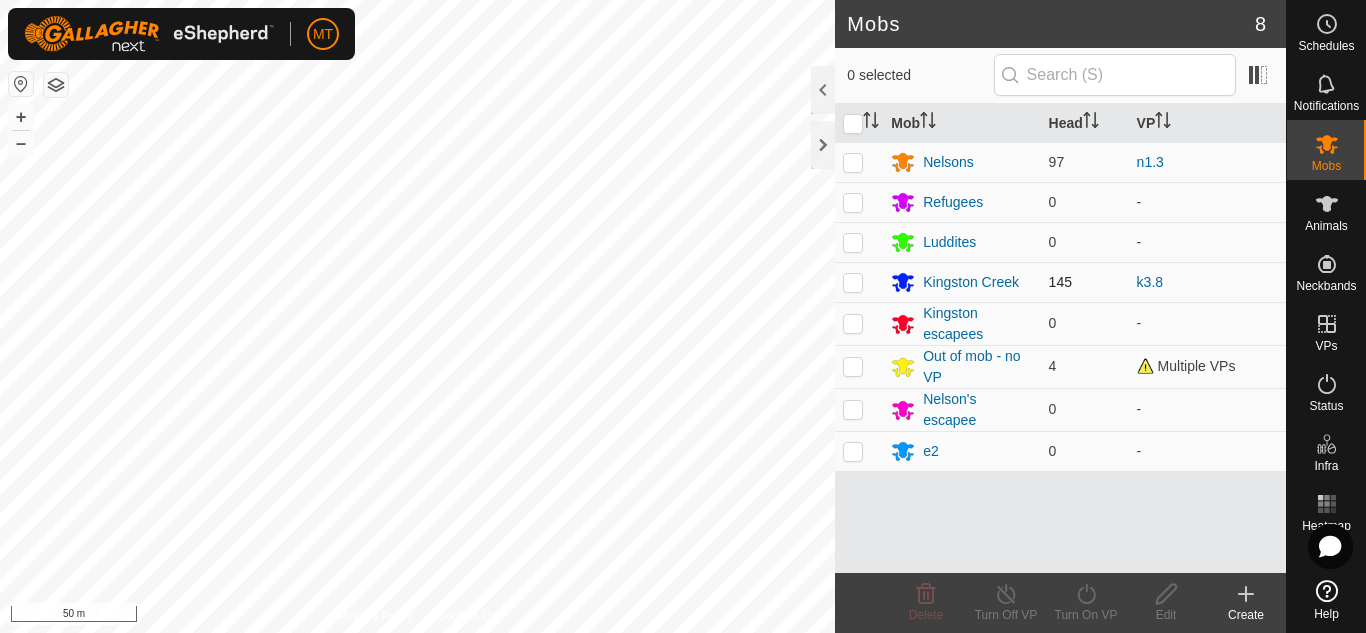 click at bounding box center [853, 282] 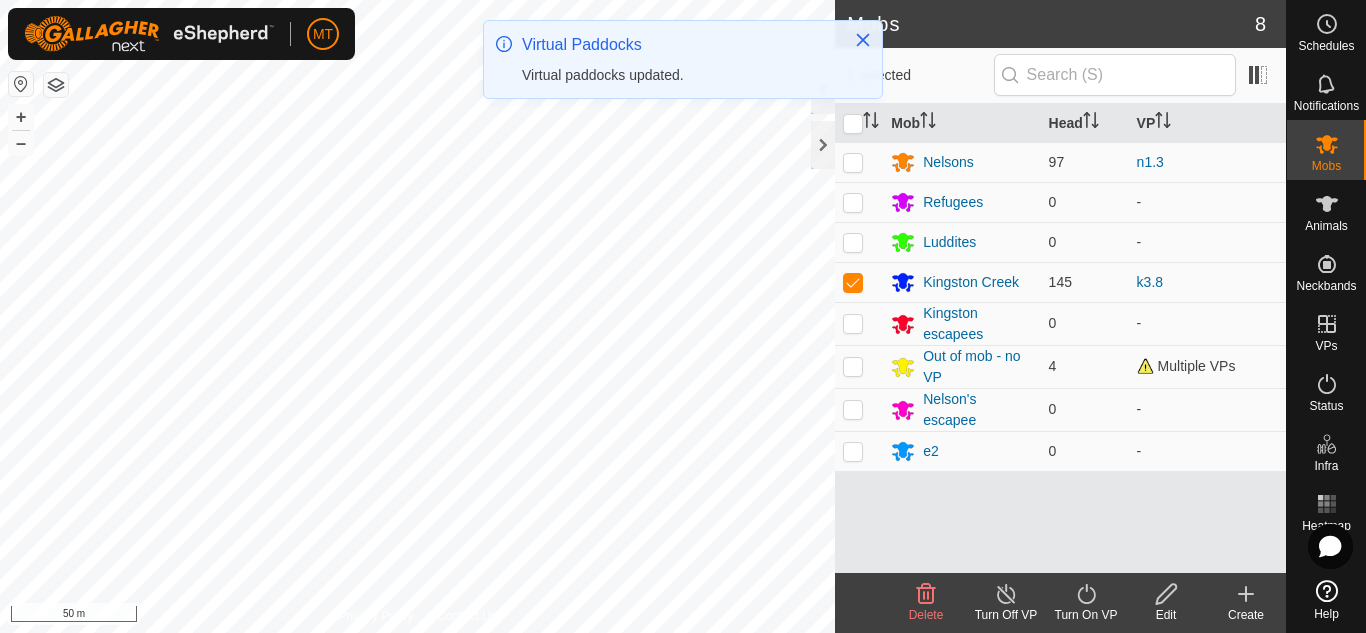 click 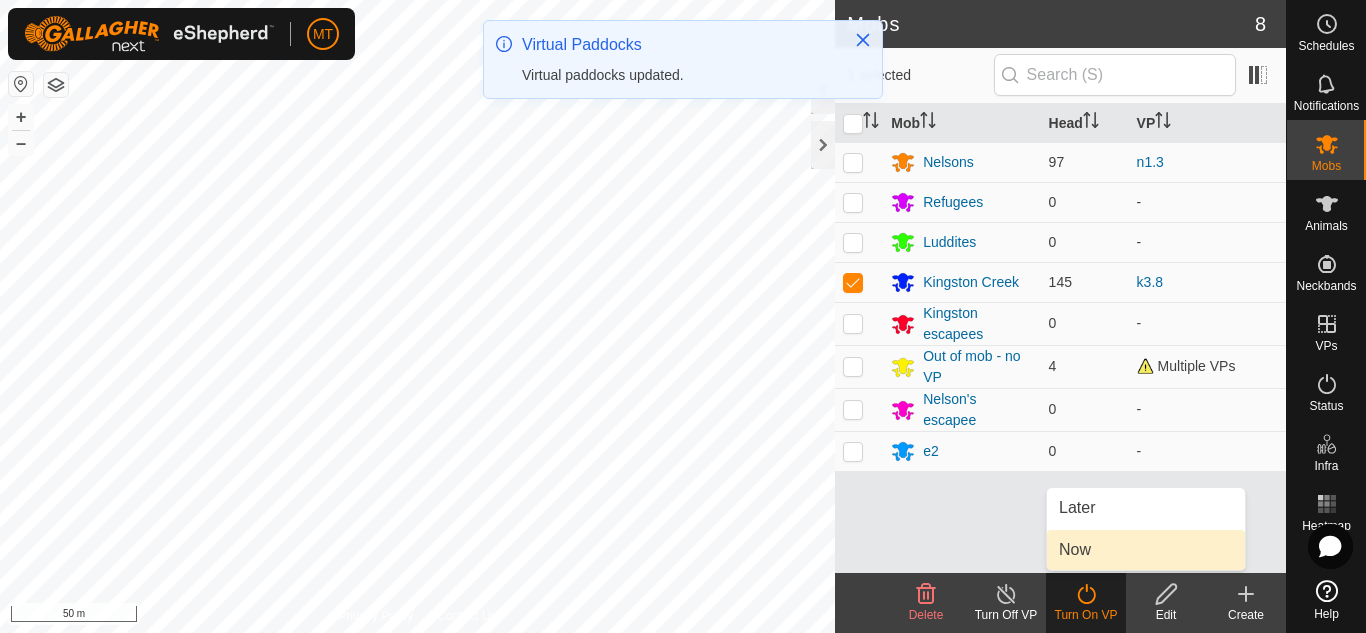click on "Now" at bounding box center [1146, 550] 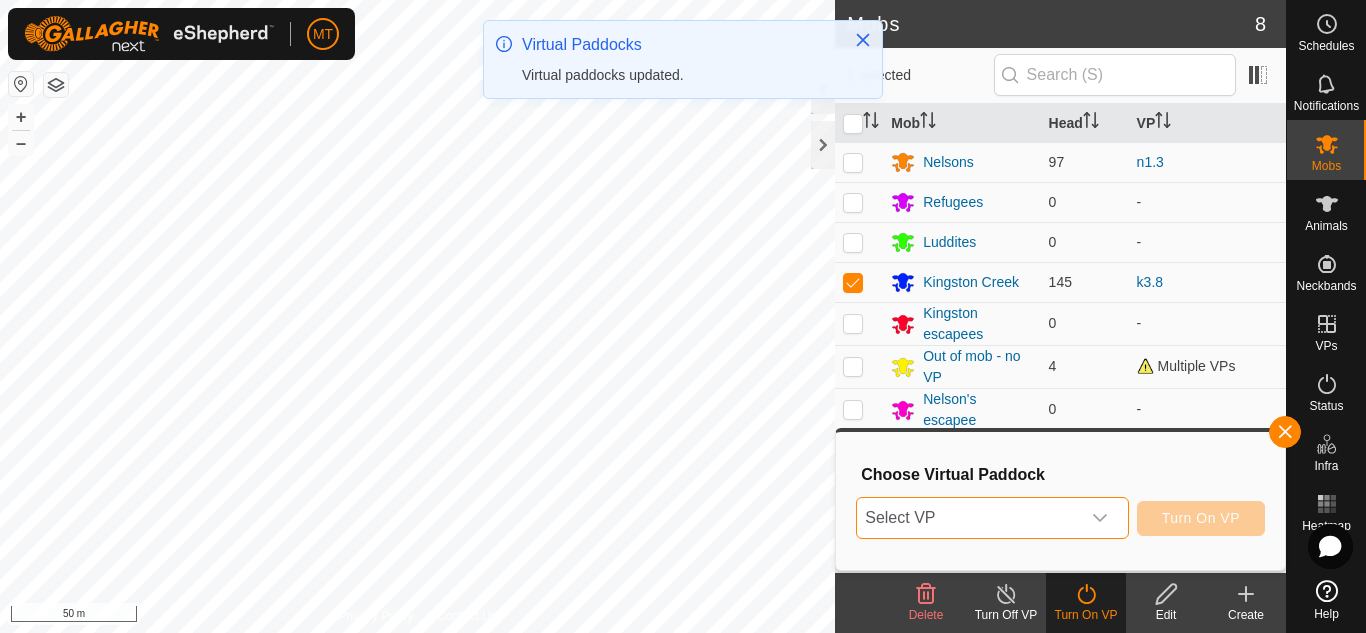 click on "Select VP" at bounding box center [968, 518] 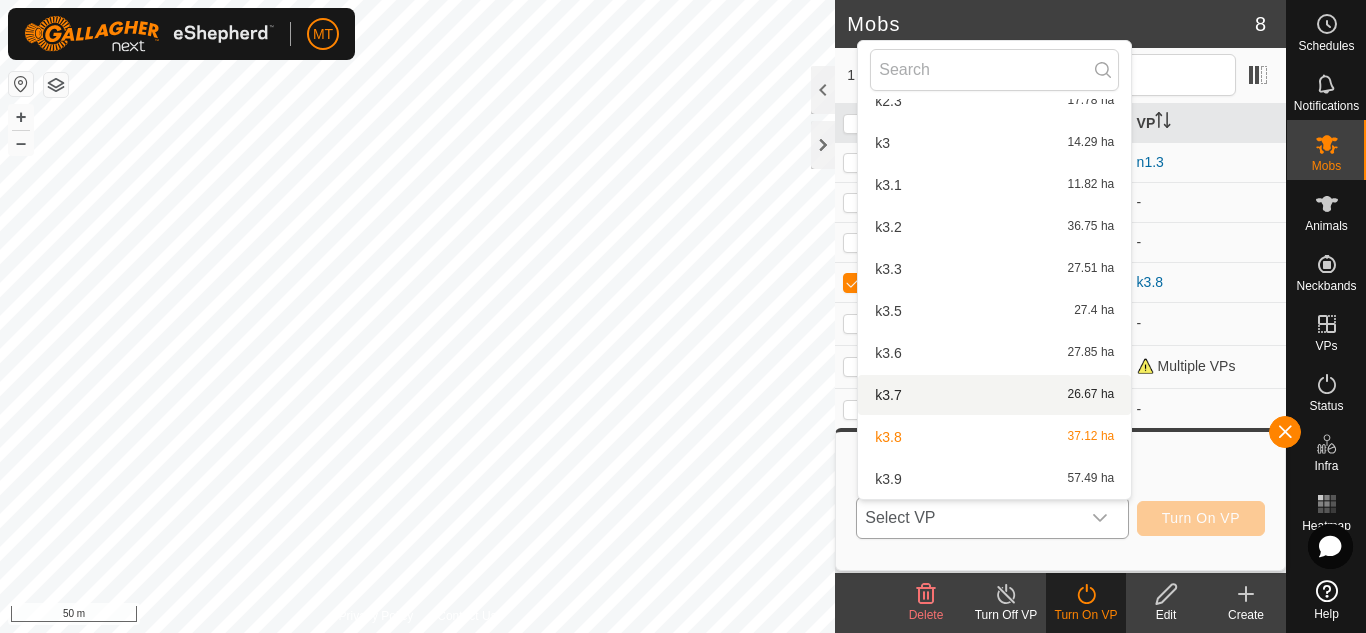 scroll, scrollTop: 193, scrollLeft: 0, axis: vertical 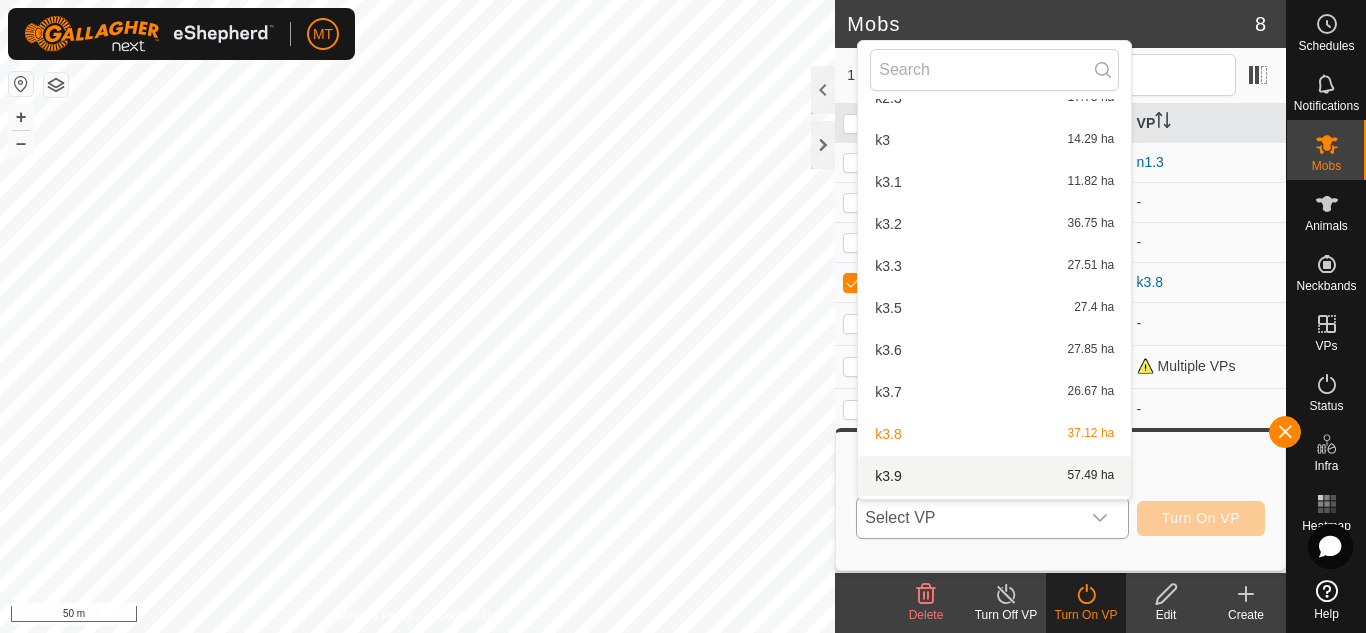 click on "k3.9 [NUMBER] ha" at bounding box center (994, 476) 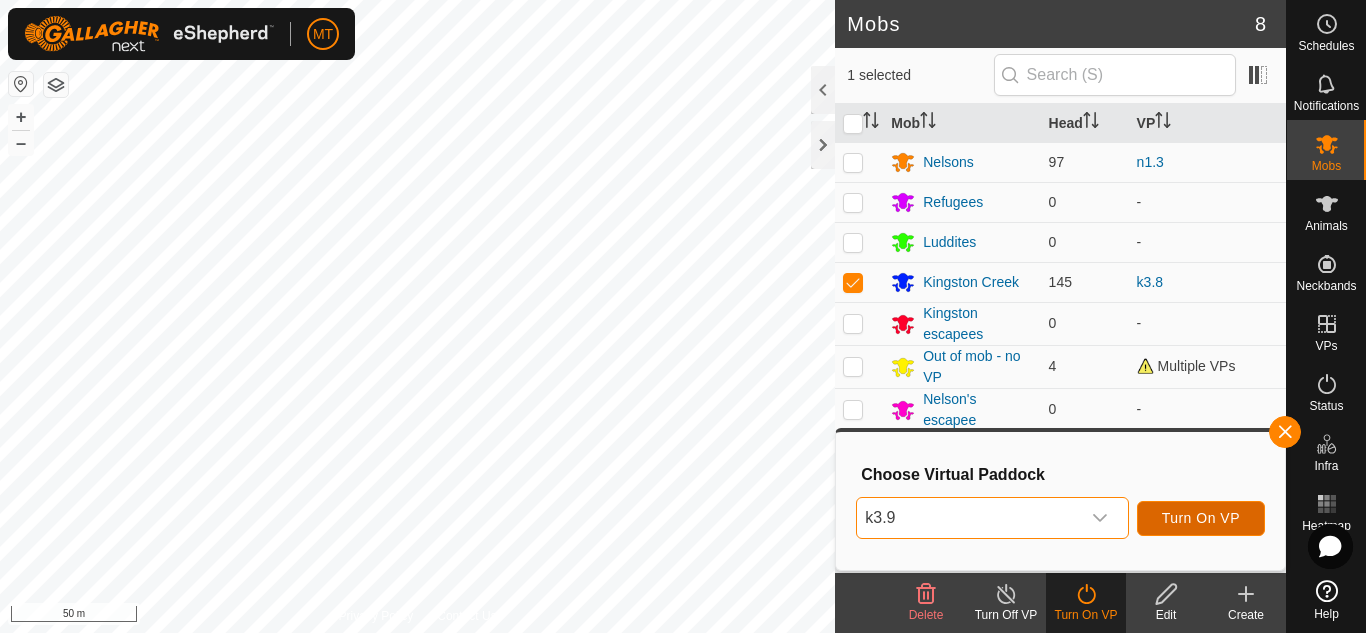click on "Turn On VP" at bounding box center [1201, 518] 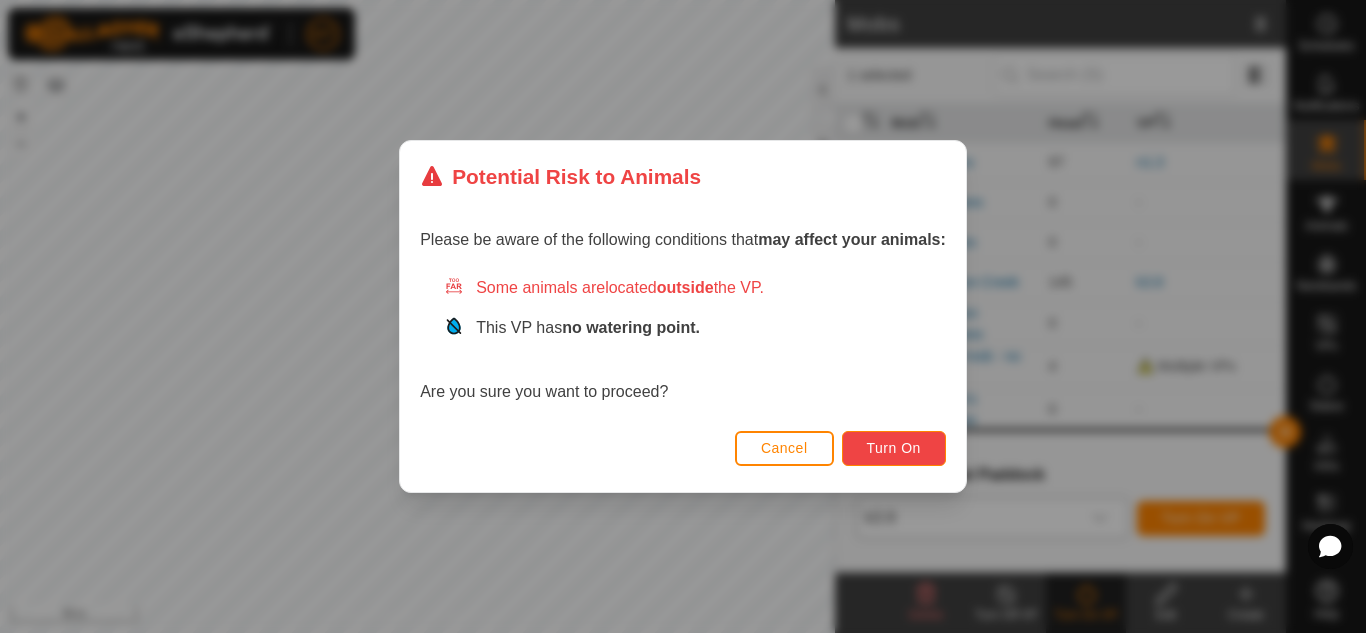 click on "Turn On" at bounding box center (894, 448) 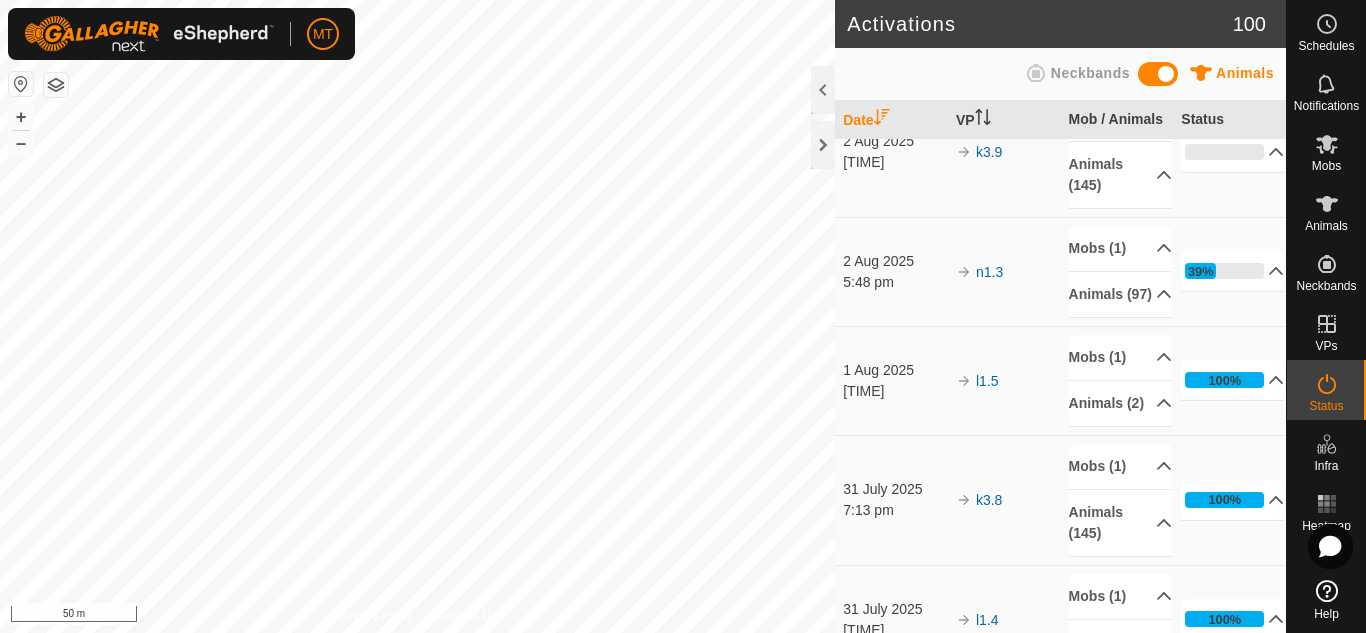 scroll, scrollTop: 0, scrollLeft: 0, axis: both 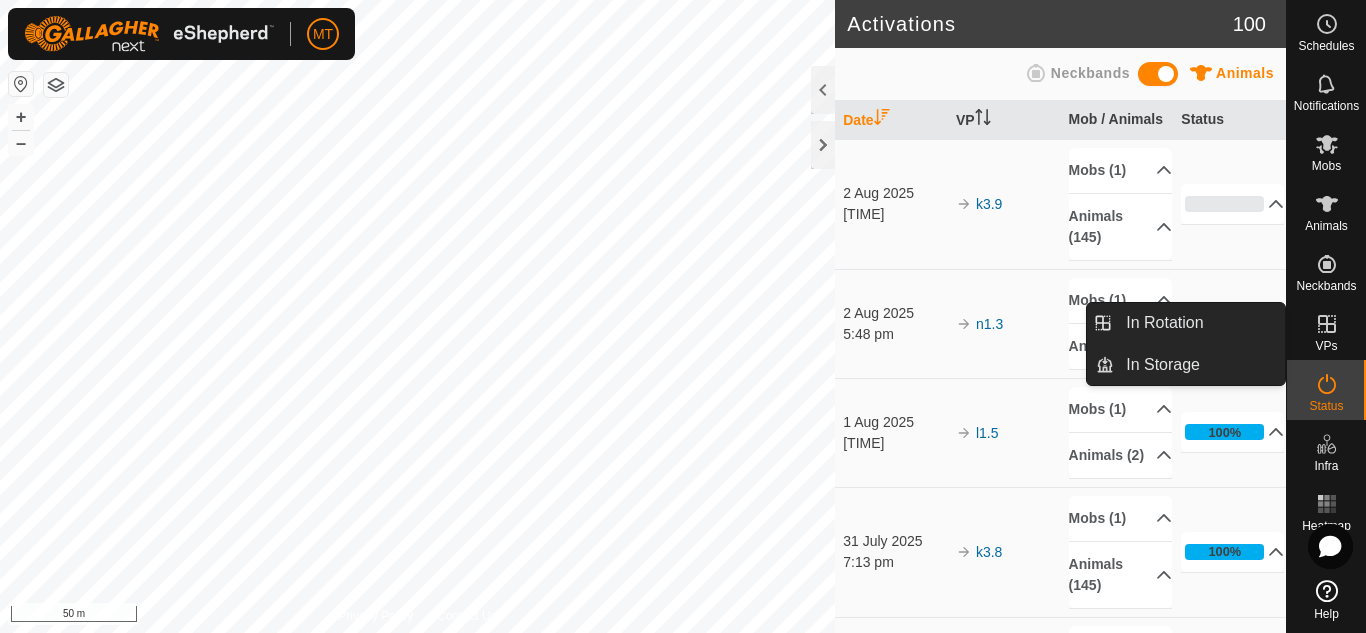 click on "VPs" at bounding box center [1326, 346] 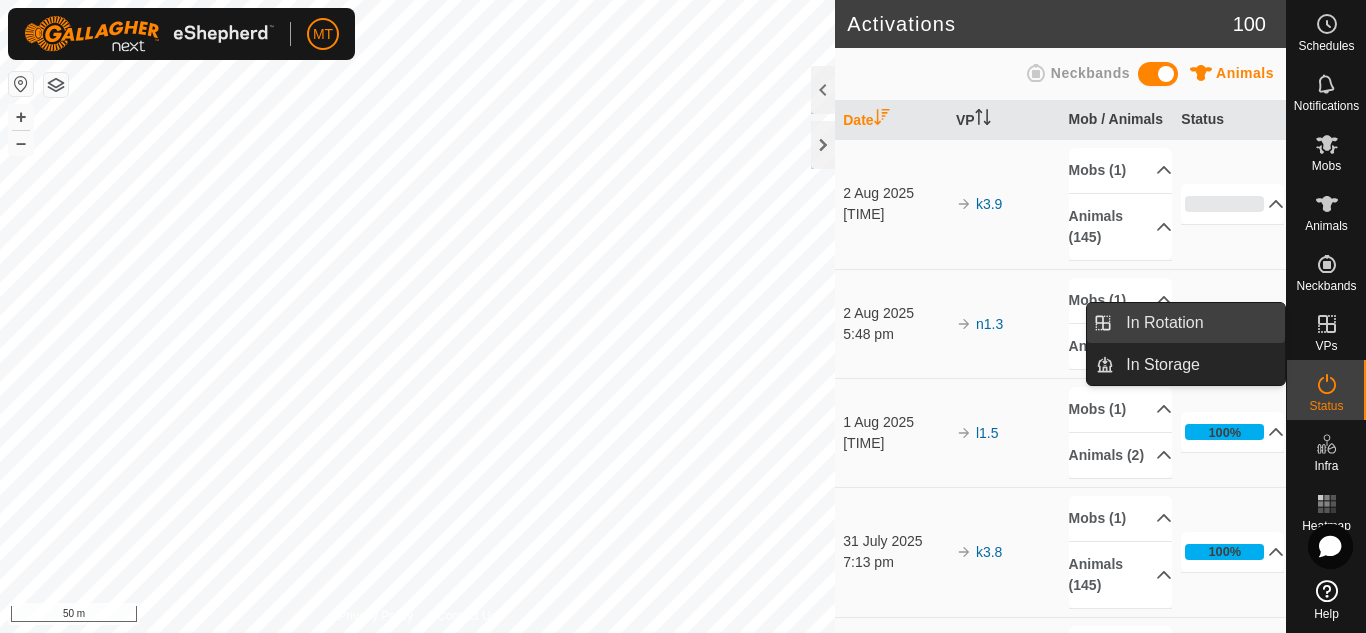 click on "In Rotation" at bounding box center (1199, 323) 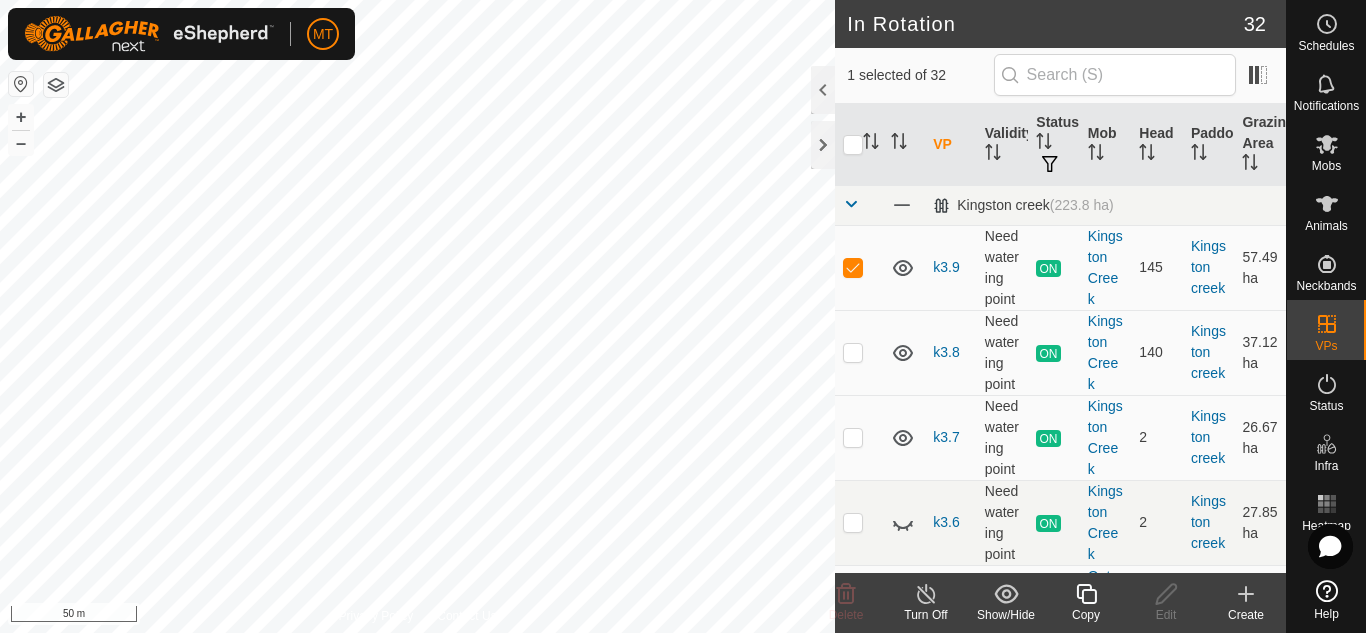 click 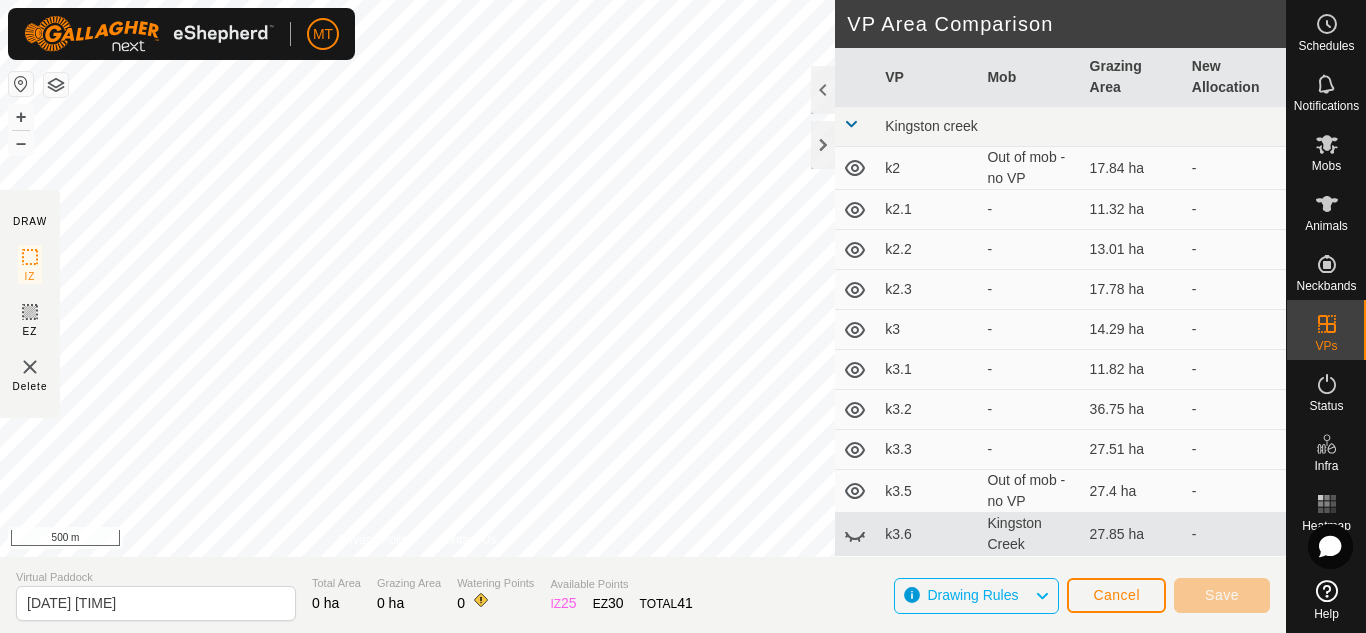 click on "Virtual Paddock [DATE] [TIME] Total Area 0 ha Grazing Area 0 ha Watering Points 0 Available Points  IZ   25  EZ  30  TOTAL   41 Drawing Rules Cancel Save" 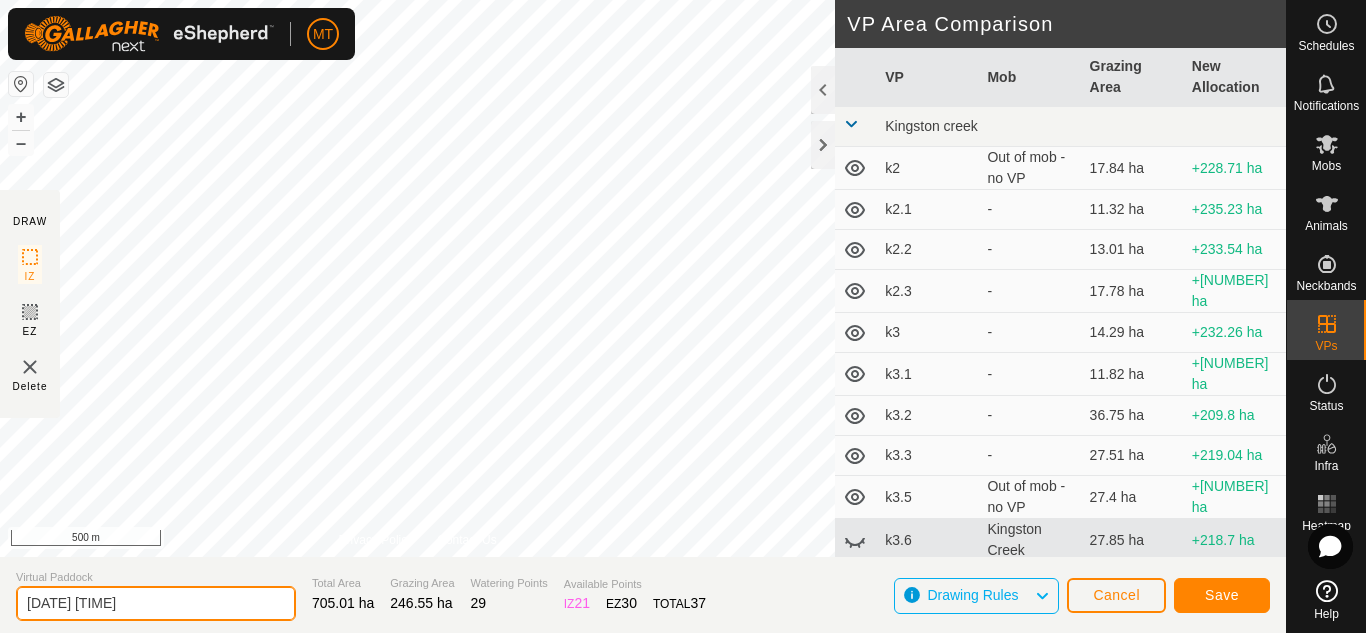 drag, startPoint x: 165, startPoint y: 610, endPoint x: 15, endPoint y: 612, distance: 150.01334 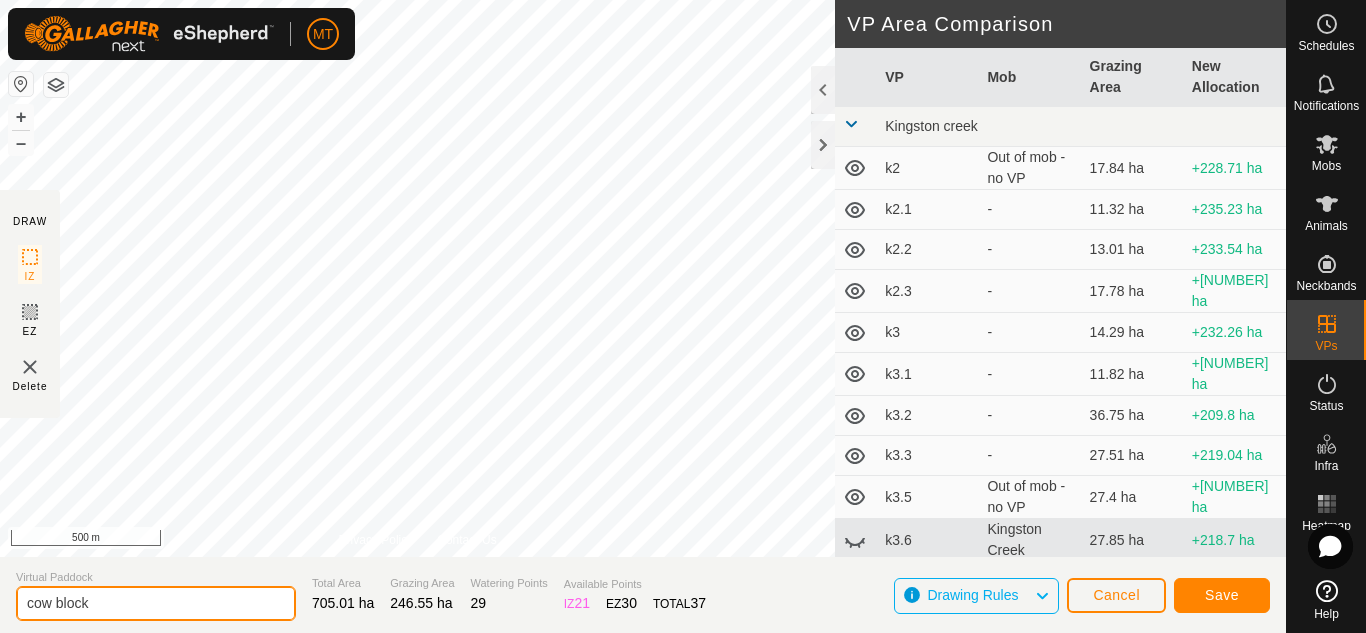 click on "cow block" 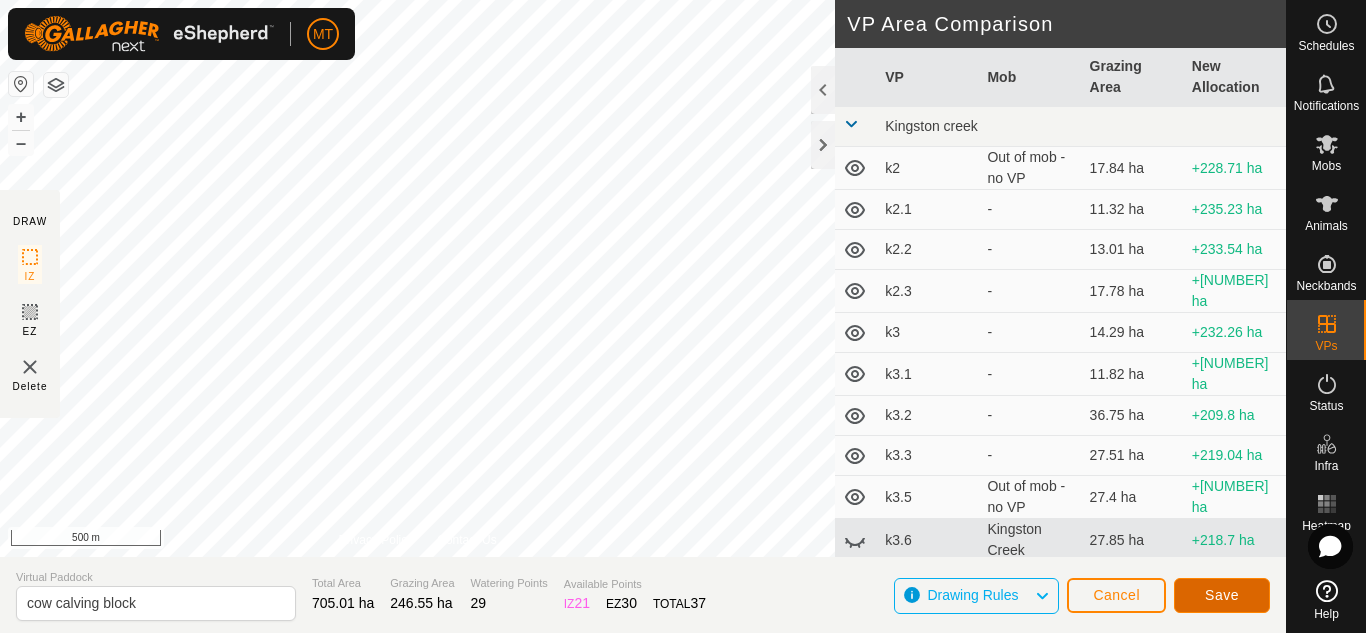 click on "Save" 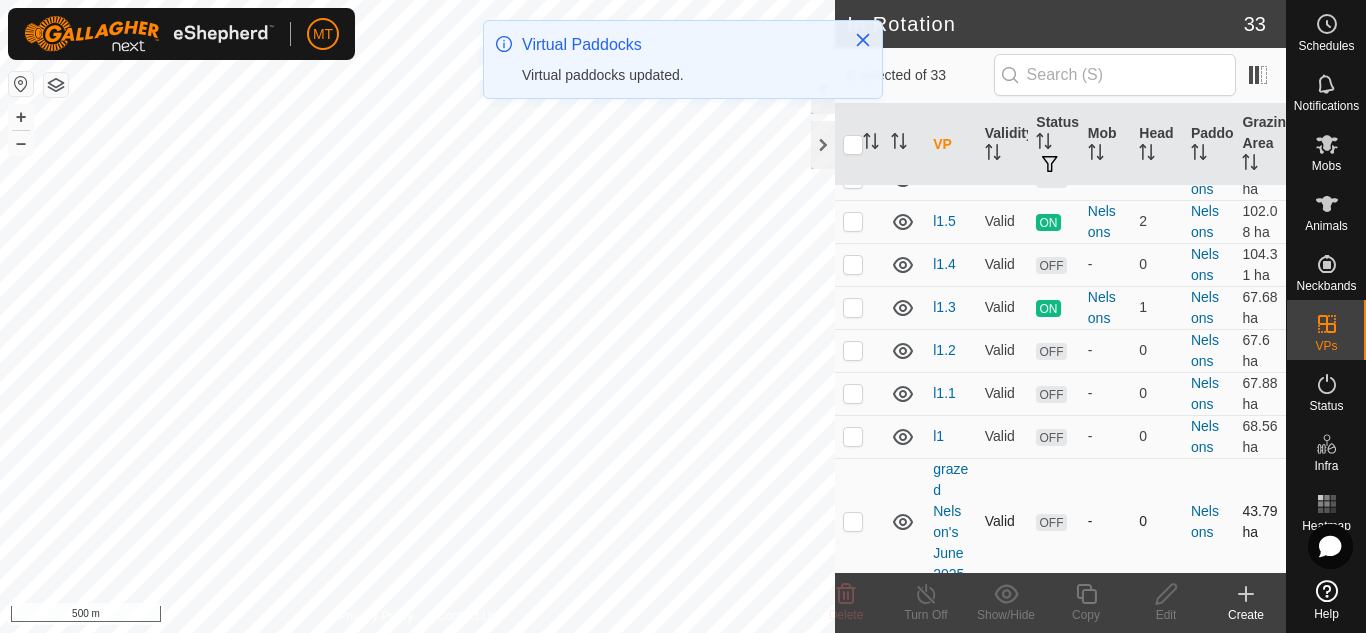 scroll, scrollTop: 1824, scrollLeft: 0, axis: vertical 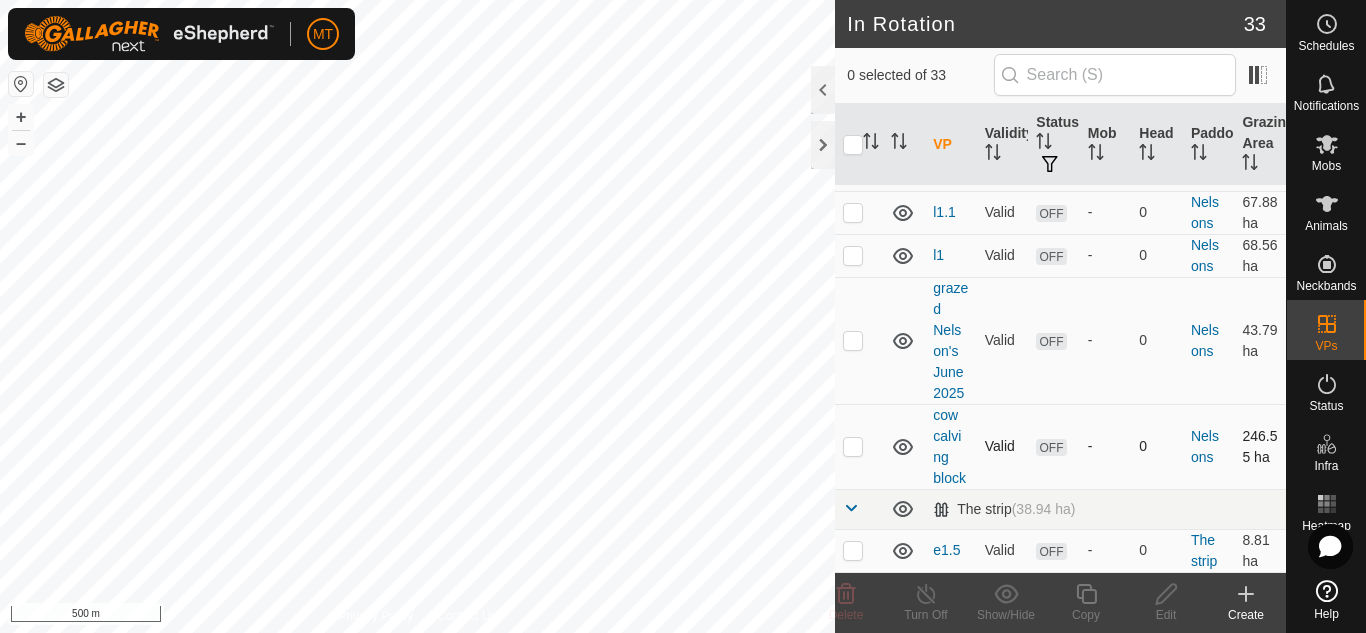 click at bounding box center [853, 446] 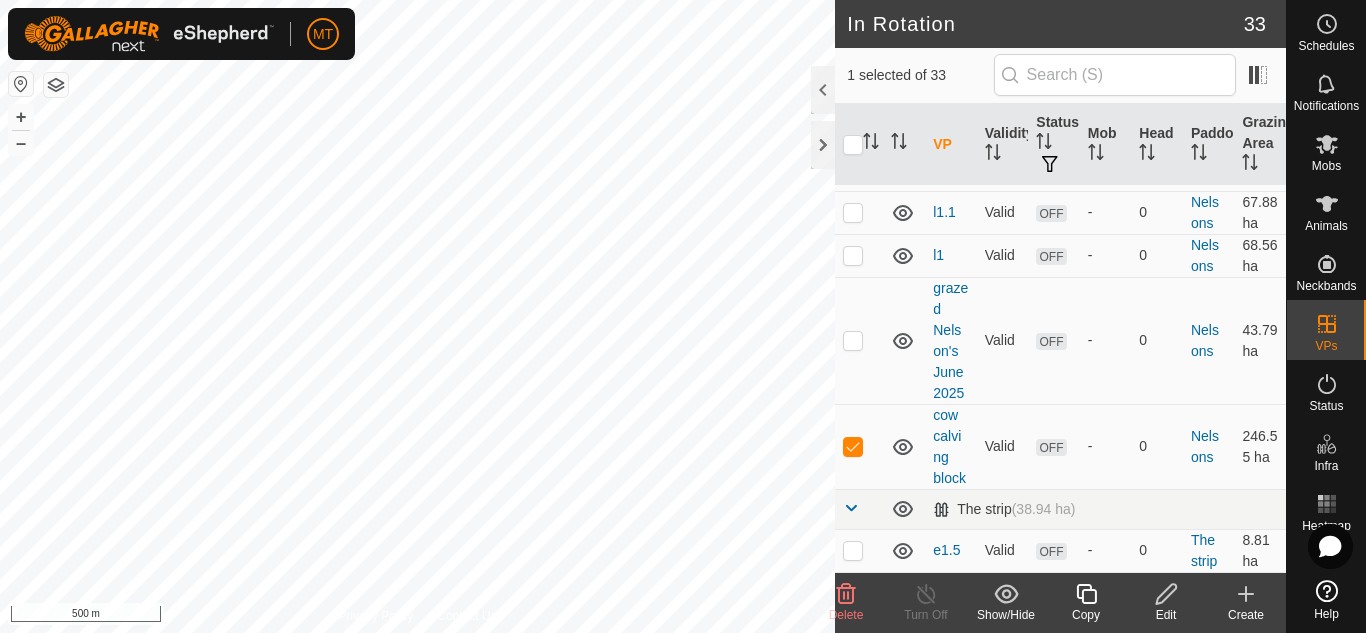 click 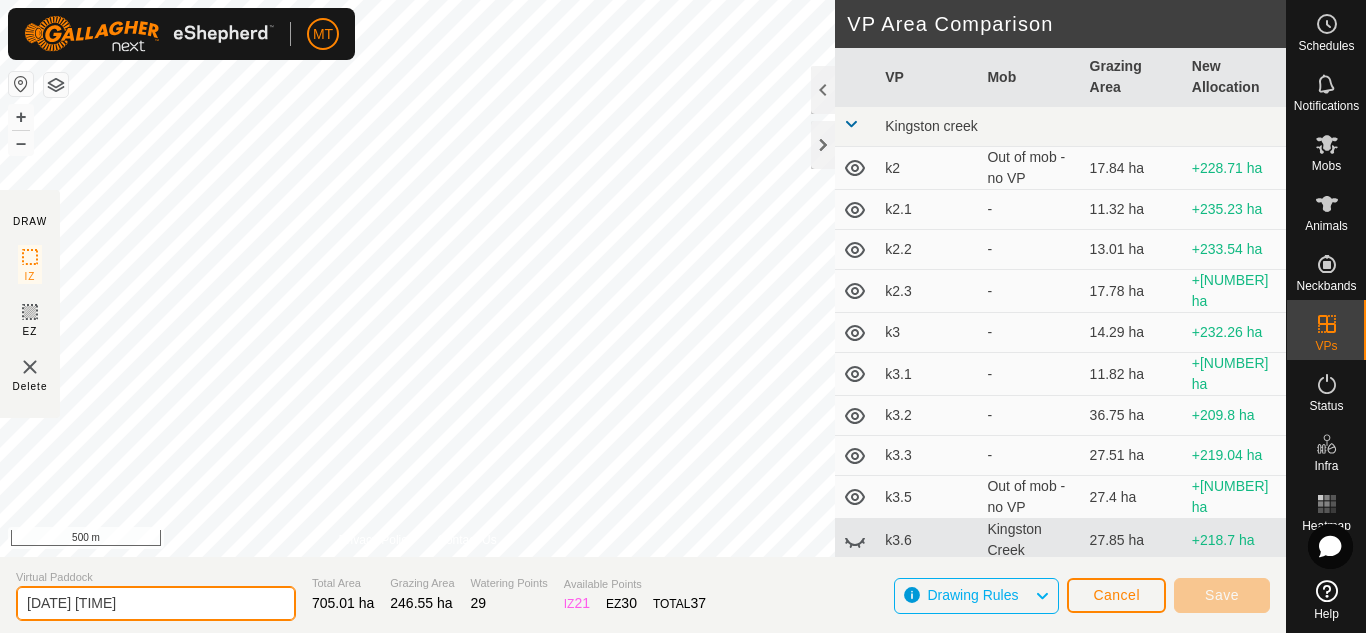 drag, startPoint x: 68, startPoint y: 616, endPoint x: 0, endPoint y: 631, distance: 69.63476 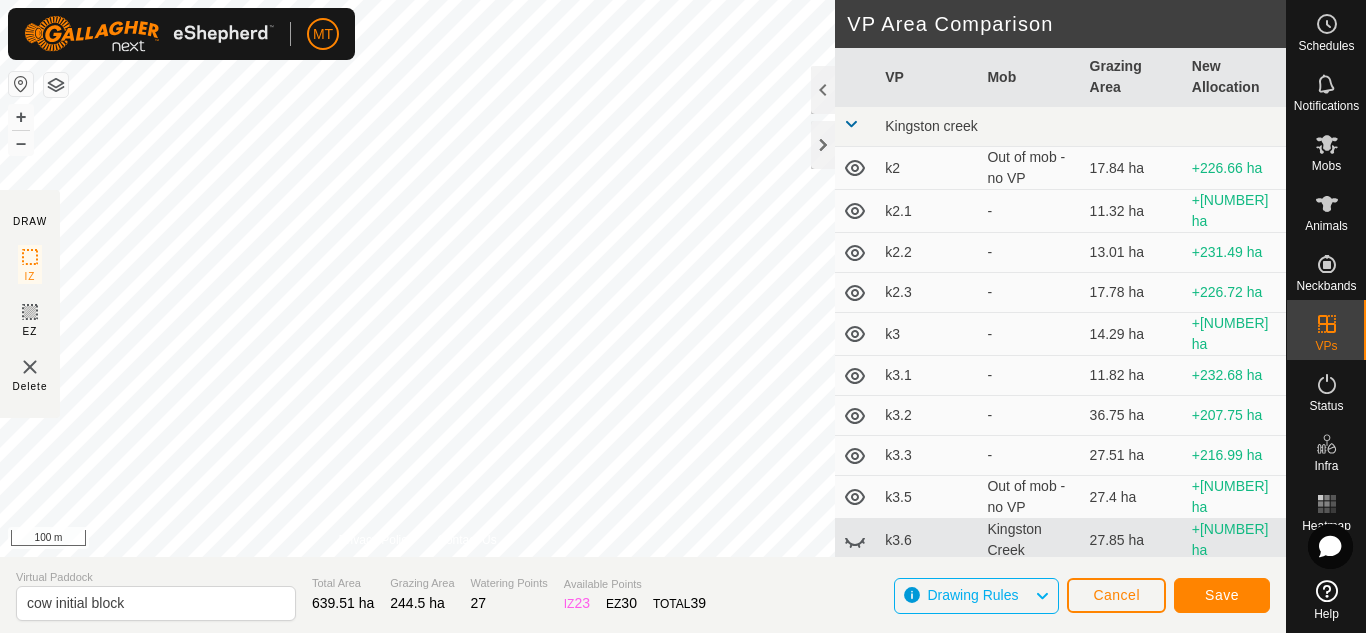 click on "MT Schedules Notifications Mobs Animals Neckbands VPs Status Infra Heatmap Help DRAW IZ EZ Delete Privacy Policy Contact Us + – ⇧ i 100 m VP Area Comparison     VP   Mob   Grazing Area   New Allocation  Kingston creek  k2   Out of mob - no VP   17.84 ha  +226.66 ha  k2.1  -  11.32 ha  +233.18 ha  k2.2  -  13.01 ha  +231.49 ha  k2.3  -  17.78 ha  +226.72 ha  k3  -  14.29 ha  +230.21 ha  k3.1  -  11.82 ha  +232.68 ha  k3.2  -  36.75 ha  +207.75 ha  k3.3  -  27.51 ha  +216.99 ha  k3.5   Out of mob - no VP   27.4 ha  +217.1 ha  k3.6   Kingston Creek   27.85 ha  +216.65 ha  k3.7   Kingston Creek   26.67 ha  +217.83 ha  k3.8   Kingston Creek   37.12 ha  +207.38 ha  k3.9   Kingston Creek   57.49 ha  +187.01 ha Nelsons  grazed Nelson's [DATE]  -  43.79 ha  +200.71 ha  l1  -  68.56 ha  +175.94 ha  l1.1  -  67.88 ha  +176.62 ha  l1.2  -  67.6 ha  +176.9 ha  l1.3   Nelsons   67.68 ha  +176.82 ha  l1.4  -  104.31 ha  +140.19 ha  l1.5   Nelsons   102.08 ha  +142.42 ha  l9.2  -  96.49 ha  +148.01 ha  l9.7  -  l9.8" 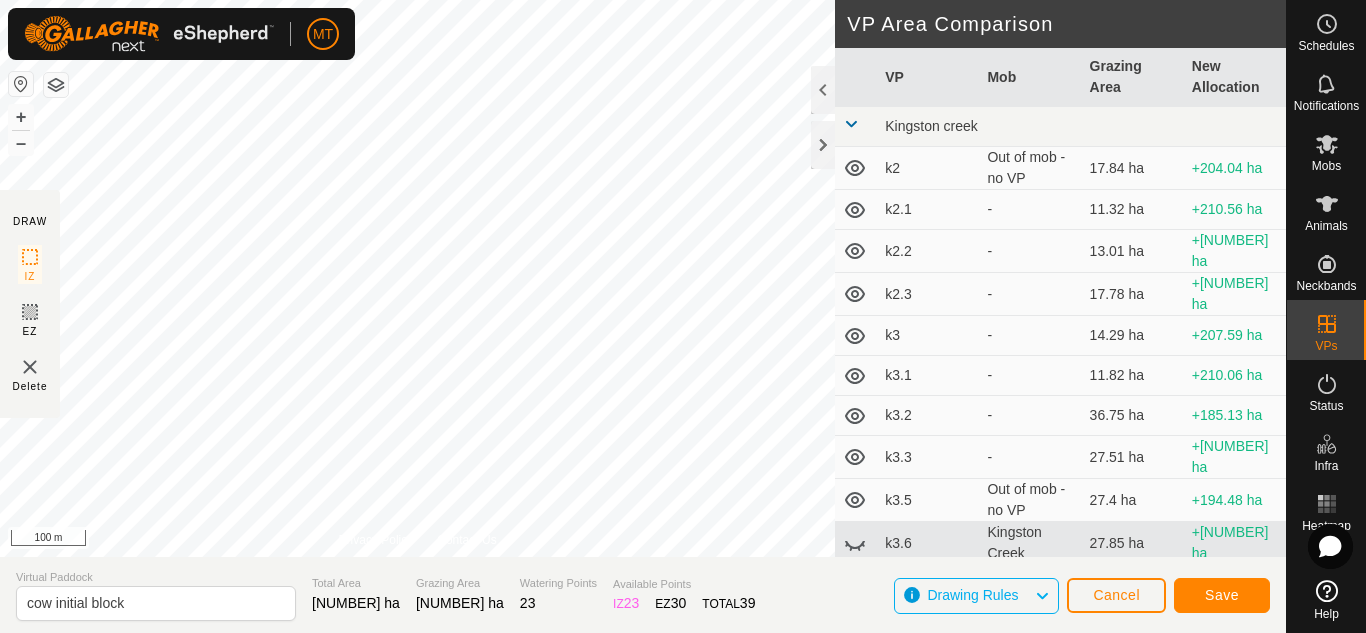 click on "MT Schedules Notifications Mobs Animals Neckbands VPs Status Infra Heatmap Help DRAW IZ EZ Delete Privacy Policy Contact Us + – ⇧ i 100 m VP Area Comparison     VP   Mob   Grazing Area   New Allocation  Kingston creek  k2   Out of mob - no VP   17.84 ha  +204.04 ha  k2.1  -  11.32 ha  +210.56 ha  k2.2  -  13.01 ha  +208.87 ha  k2.3  -  17.78 ha  +204.1 ha  k3  -  14.29 ha  +207.59 ha  k3.1  -  11.82 ha  +210.06 ha  k3.2  -  36.75 ha  +185.13 ha  k3.3  -  27.51 ha  +194.37 ha  k3.5   Out of mob - no VP   27.4 ha  +194.48 ha  k3.6   Kingston Creek   27.85 ha  +194.03 ha  k3.7   Kingston Creek   26.67 ha  +195.21 ha  k3.8   Kingston Creek   37.12 ha  +184.76 ha  k3.9   Kingston Creek   57.49 ha  +164.39 ha Nelsons  grazed Nelson's [DATE]  -  43.79 ha  +178.09 ha  l1  -  68.56 ha  +153.32 ha  l1.1  -  67.88 ha  +154 ha  l1.2  -  67.6 ha  +154.28 ha  l1.3   Nelsons   67.68 ha  +154.2 ha  l1.4  -  104.31 ha  +117.57 ha  l1.5   Nelsons   102.08 ha  +119.8 ha  l9.2  -  96.49 ha  +125.39 ha  l9.7  -" at bounding box center (683, 316) 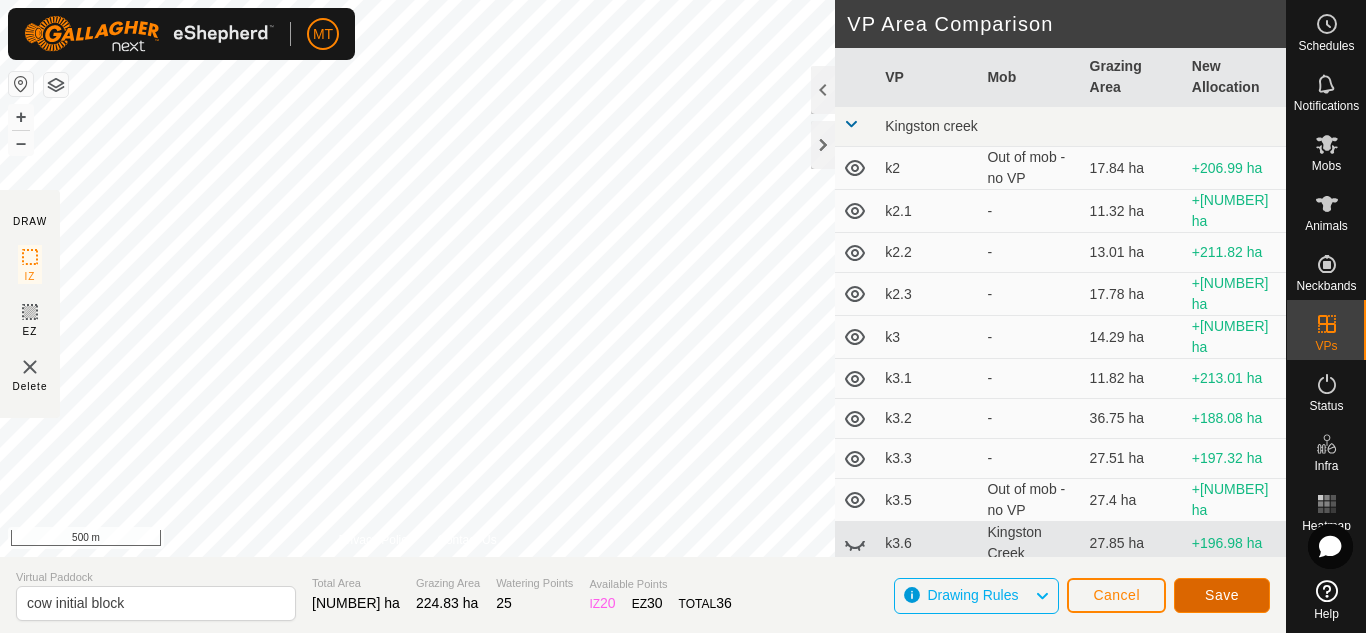 click on "Save" 